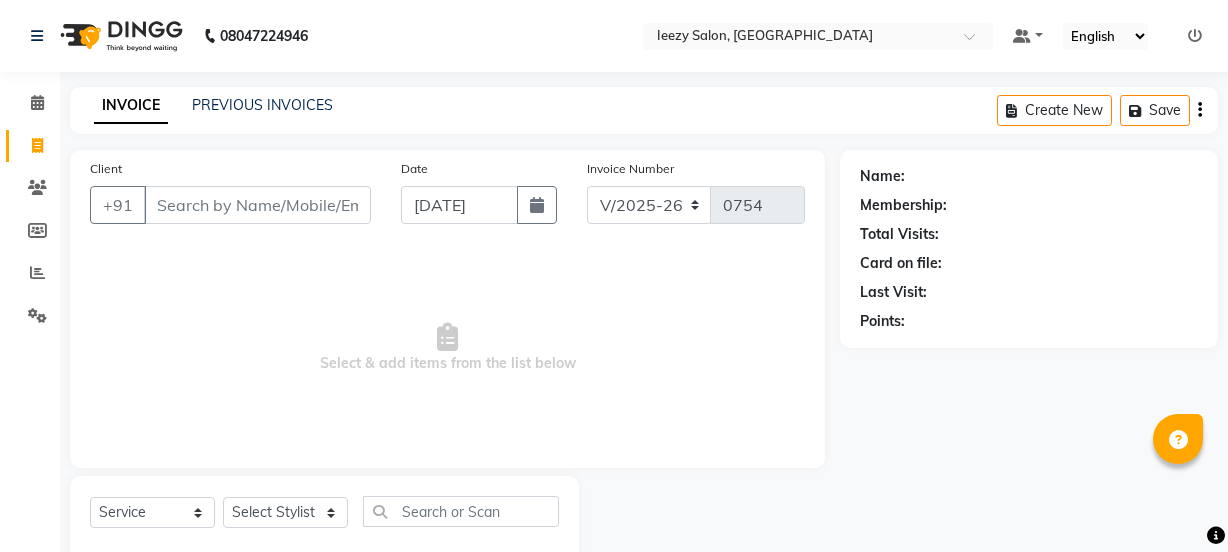select on "5982" 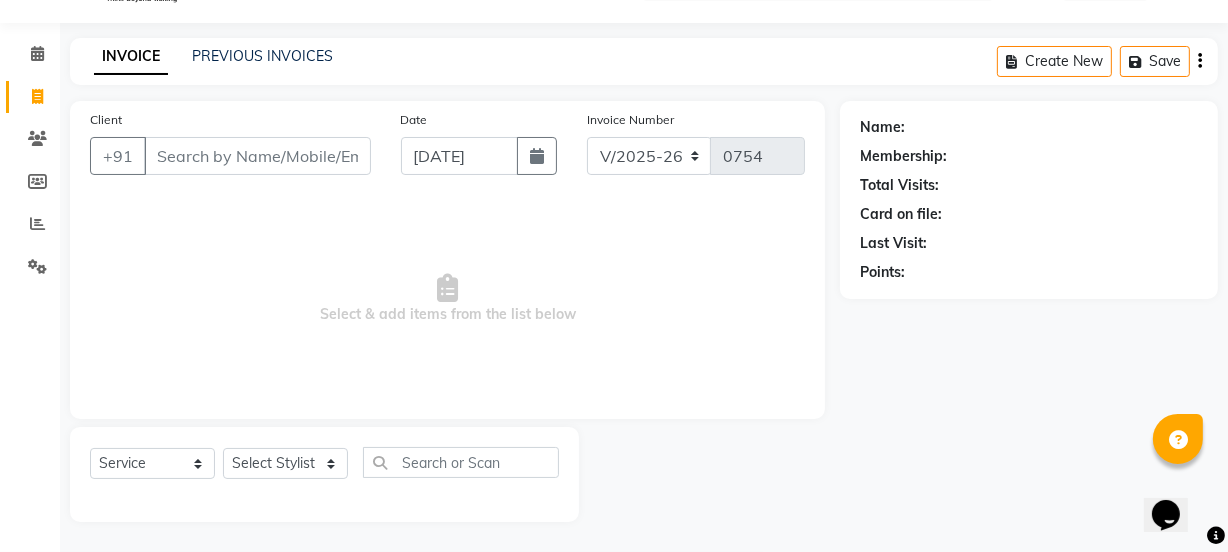 scroll, scrollTop: 0, scrollLeft: 0, axis: both 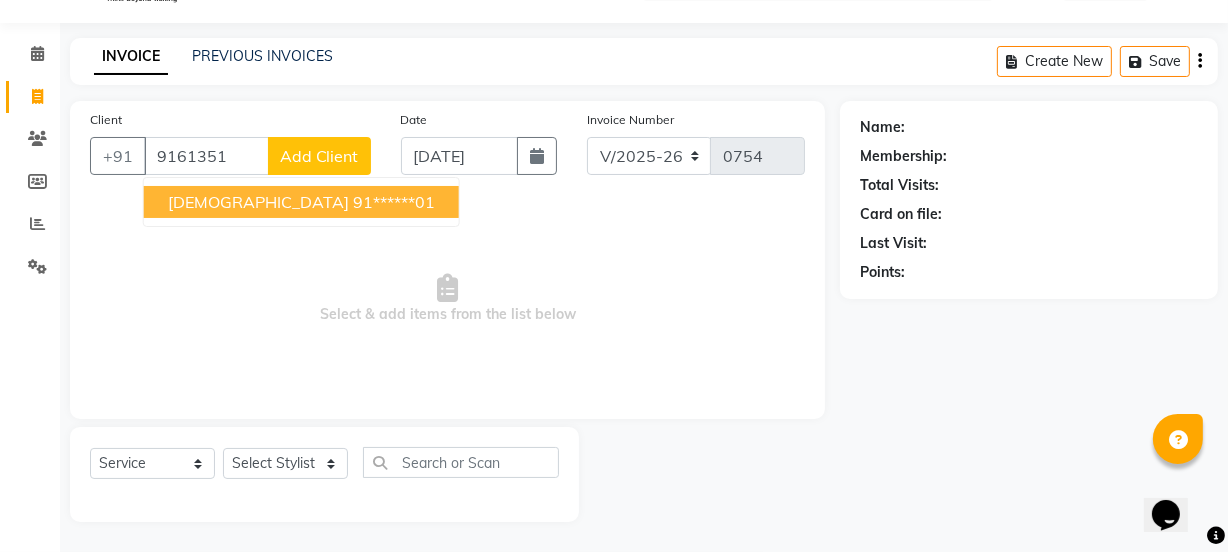 click on "91******01" at bounding box center [394, 202] 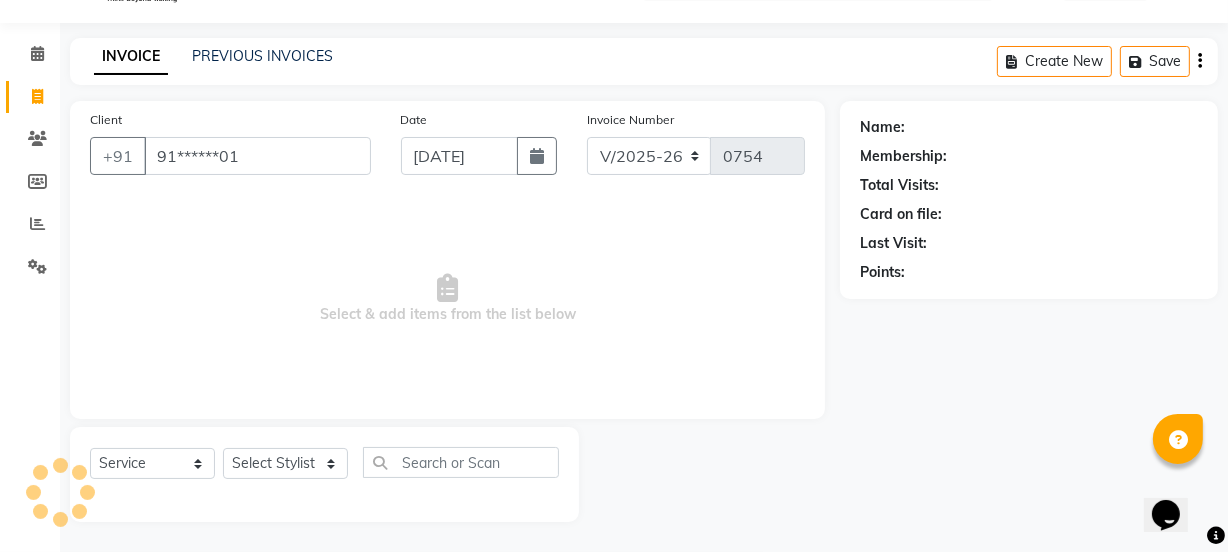 type on "91******01" 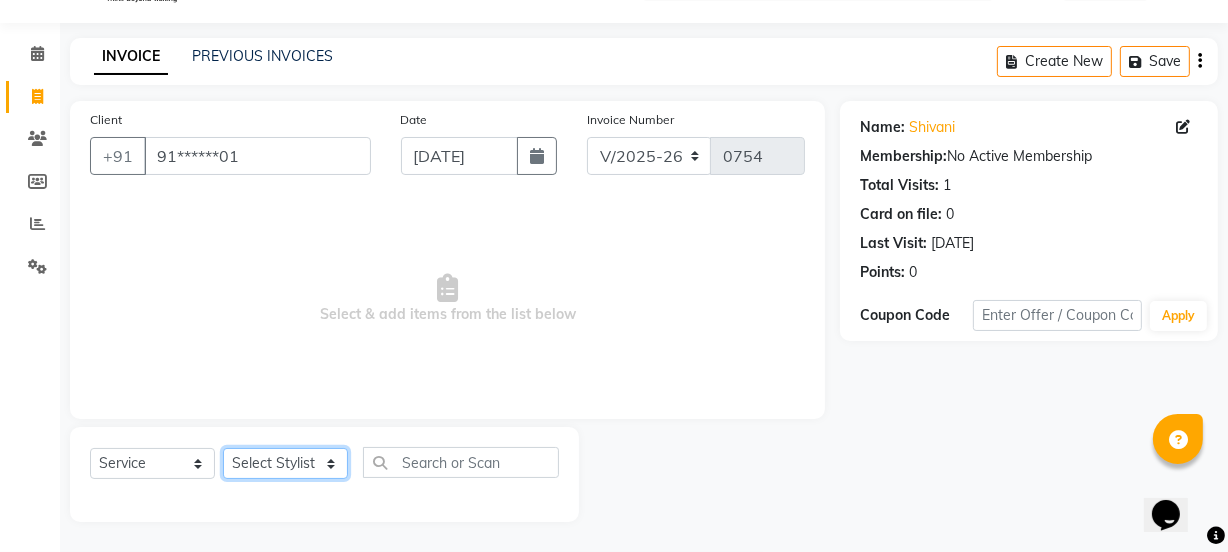 click on "Select Stylist IEEZY -Owner MS [PERSON_NAME]  Ms [PERSON_NAME] [PERSON_NAME]  [PERSON_NAME]Bu Rohini  Stylist Shree" 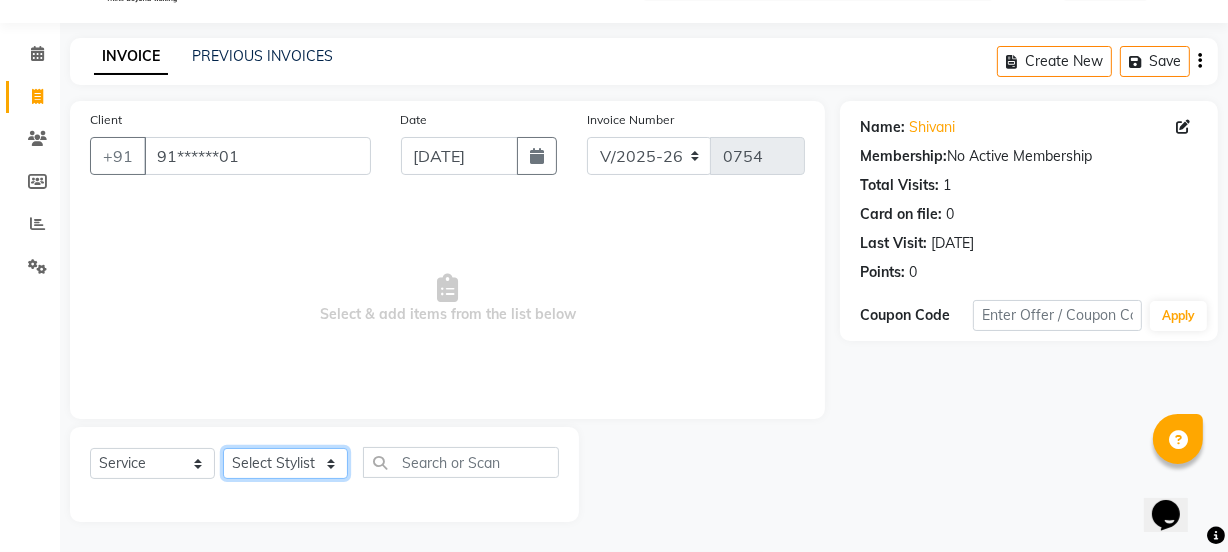 select on "75495" 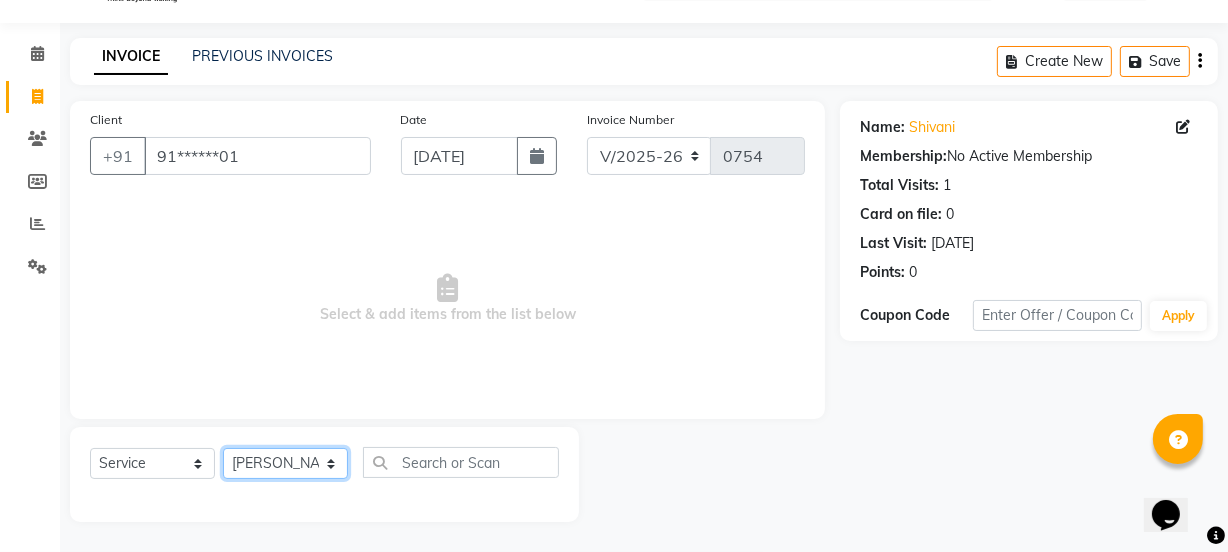 click on "Select Stylist IEEZY -Owner MS [PERSON_NAME]  Ms [PERSON_NAME] [PERSON_NAME]  [PERSON_NAME]Bu Rohini  Stylist Shree" 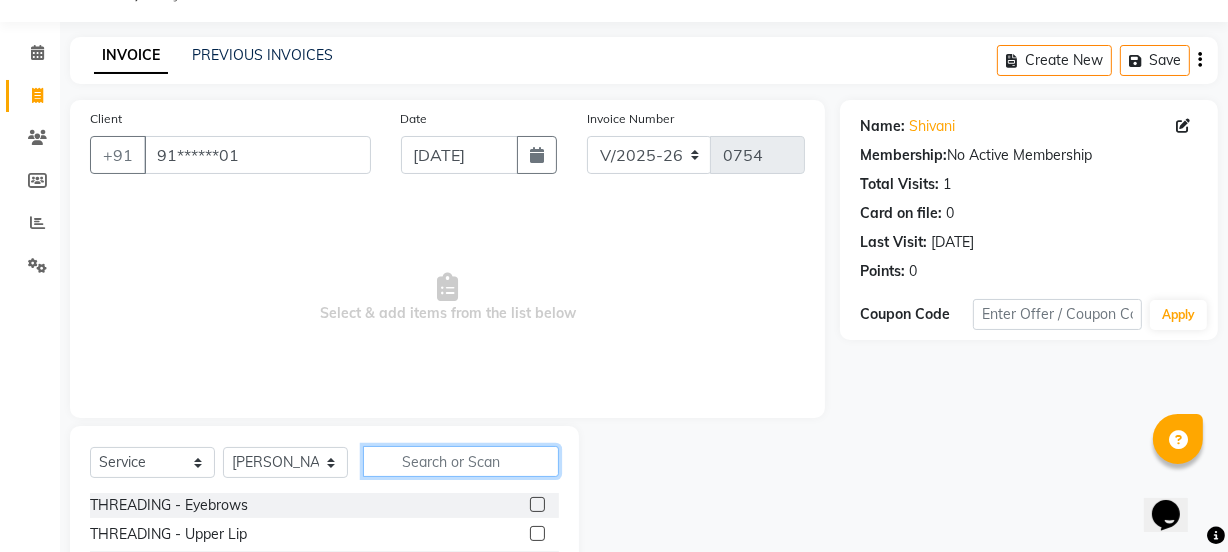 click 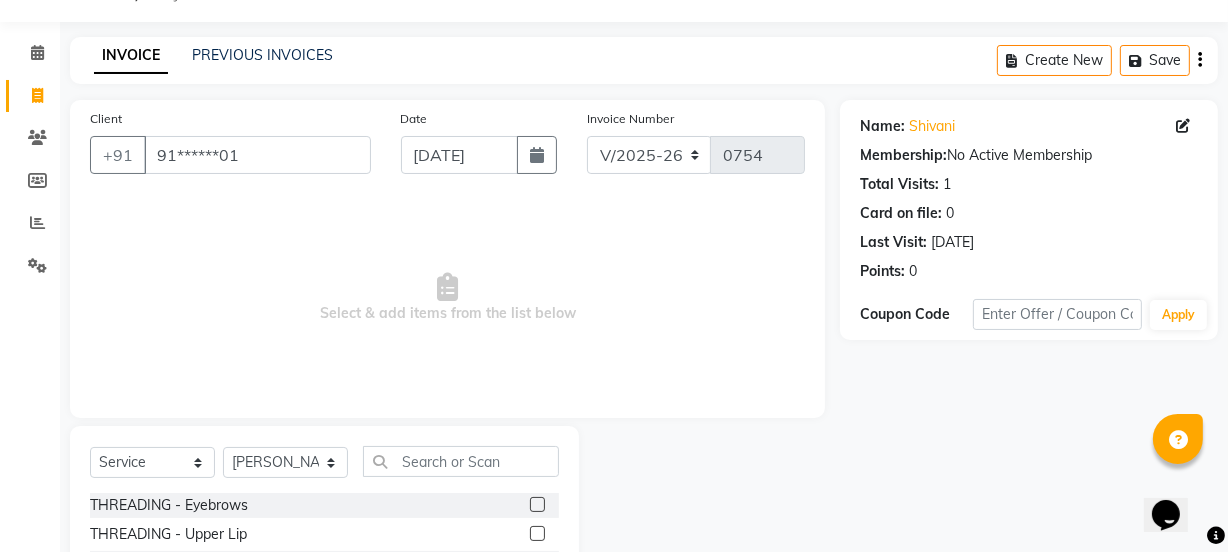 click 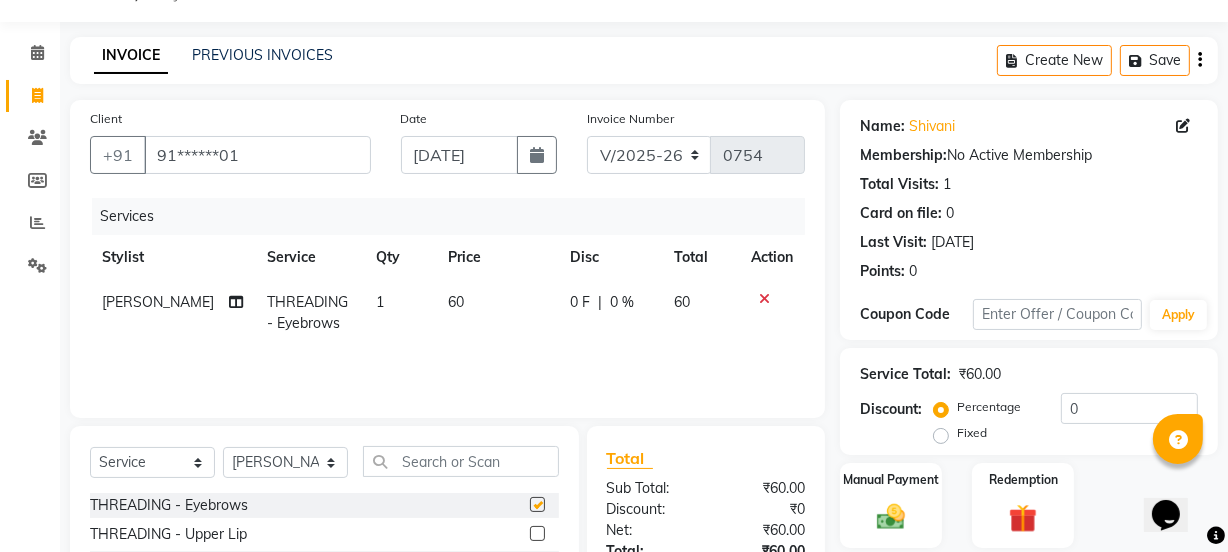checkbox on "false" 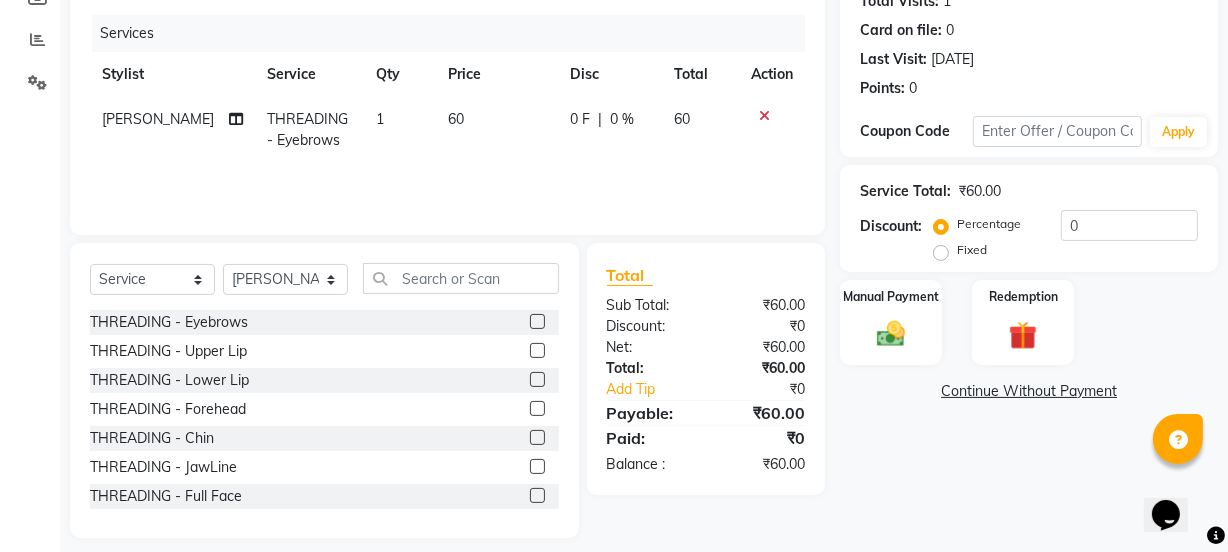 scroll, scrollTop: 250, scrollLeft: 0, axis: vertical 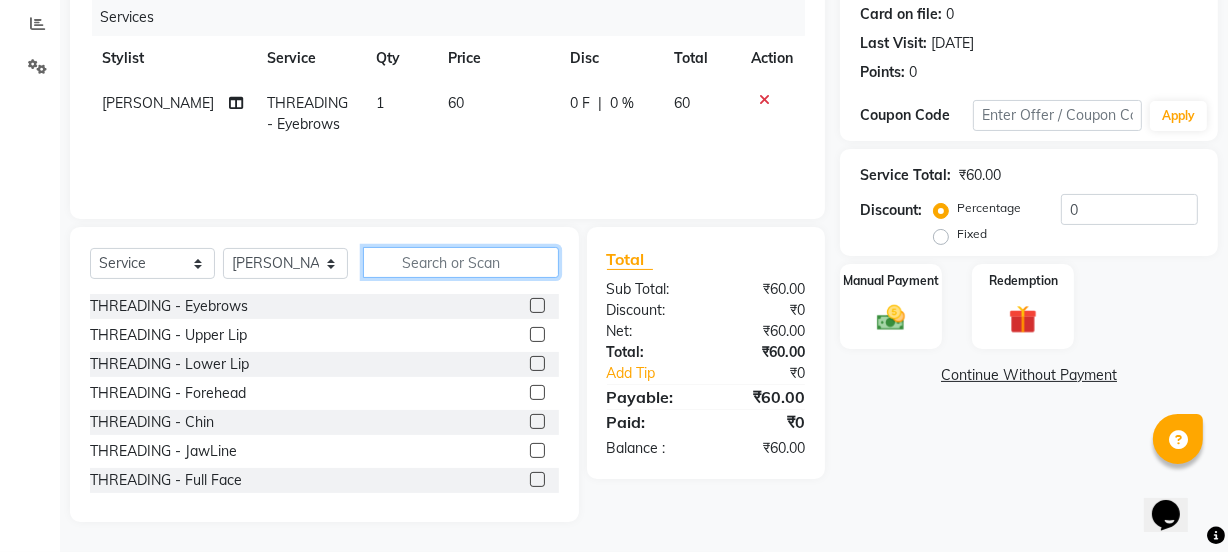click 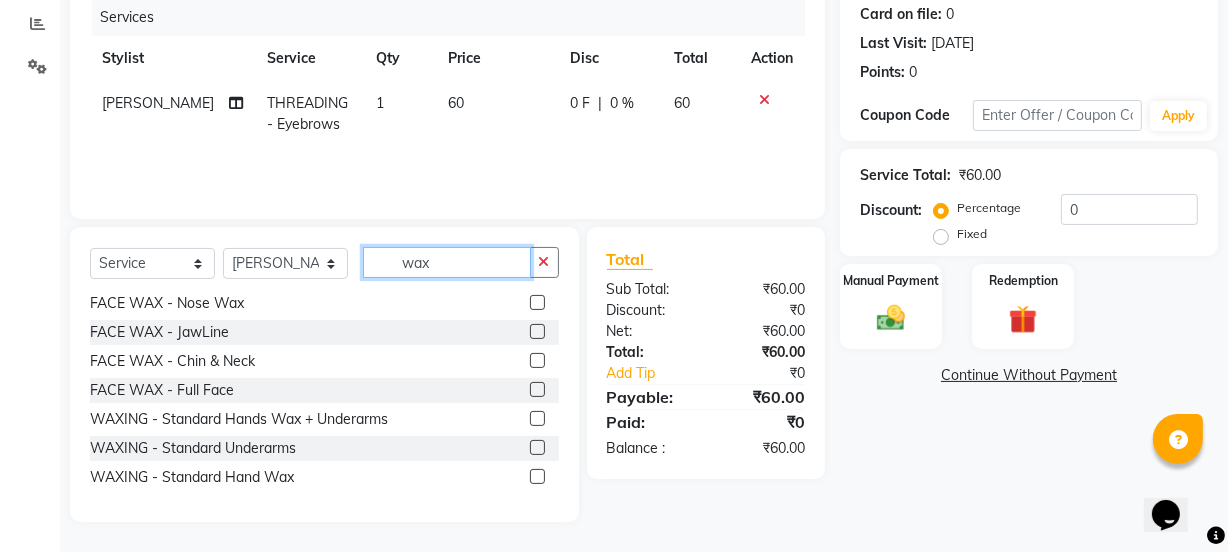 scroll, scrollTop: 90, scrollLeft: 0, axis: vertical 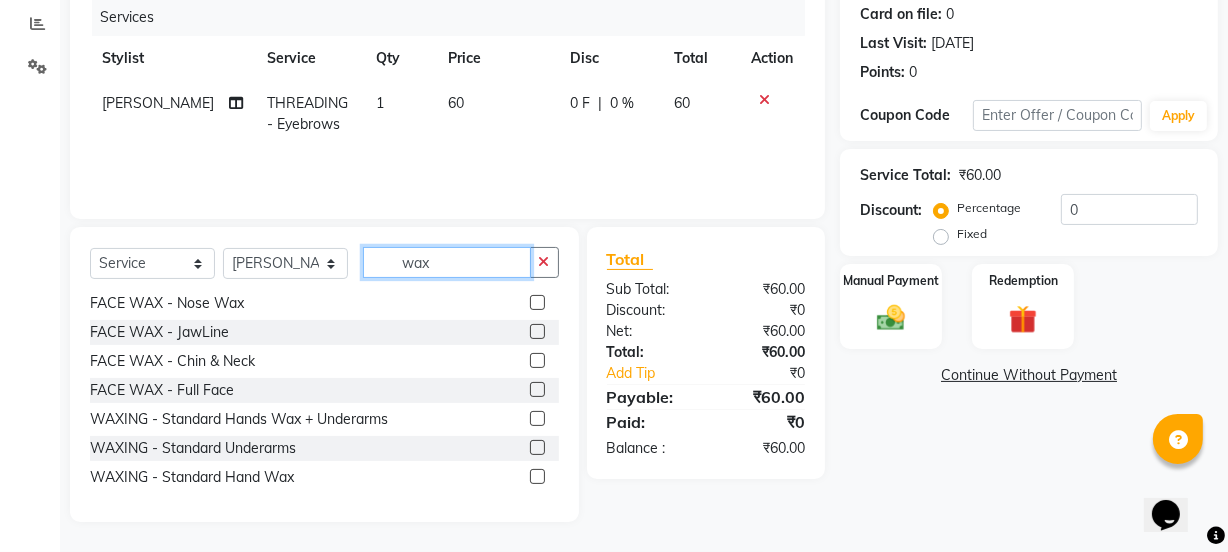 type on "wax" 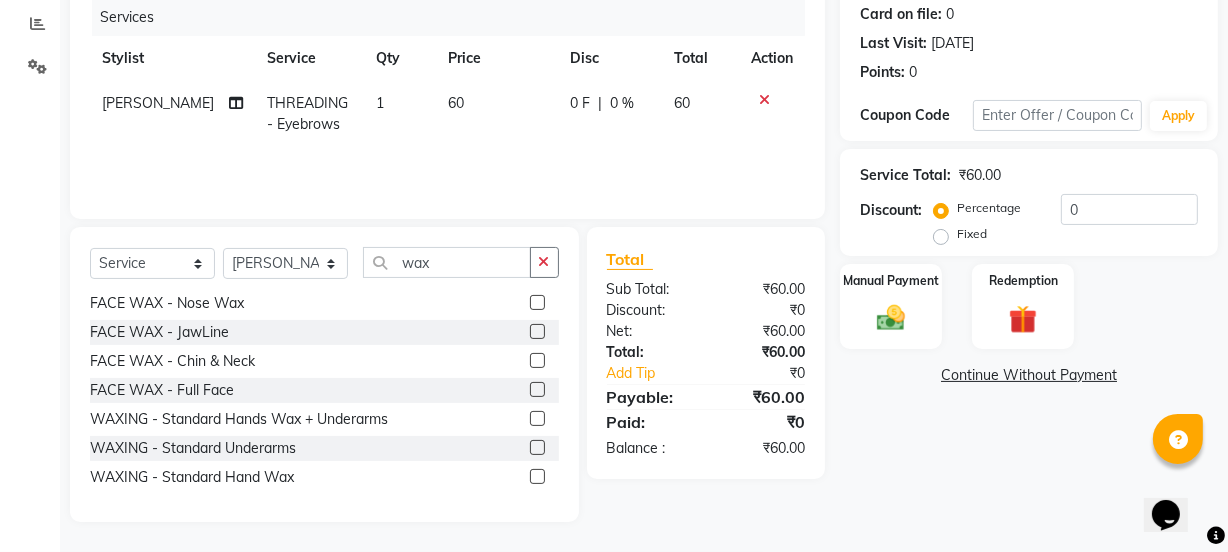 click 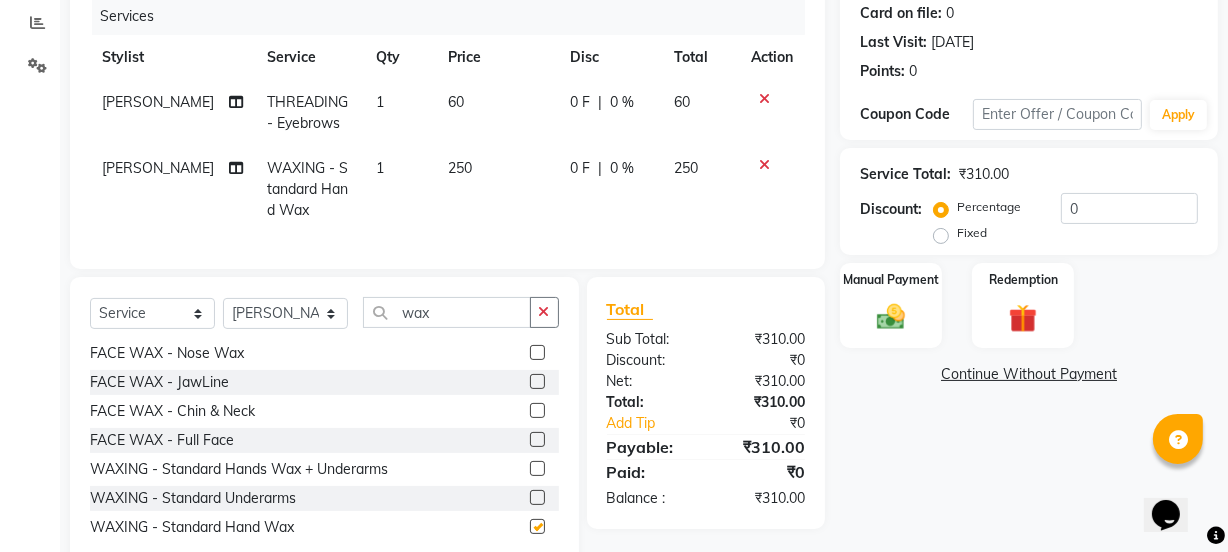 checkbox on "false" 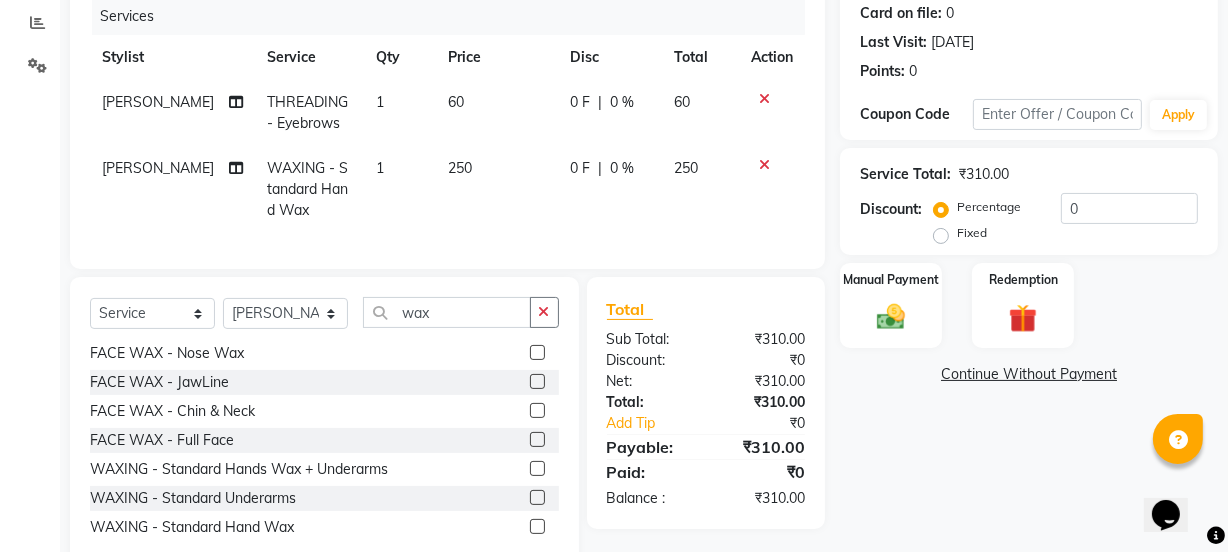scroll, scrollTop: 181, scrollLeft: 0, axis: vertical 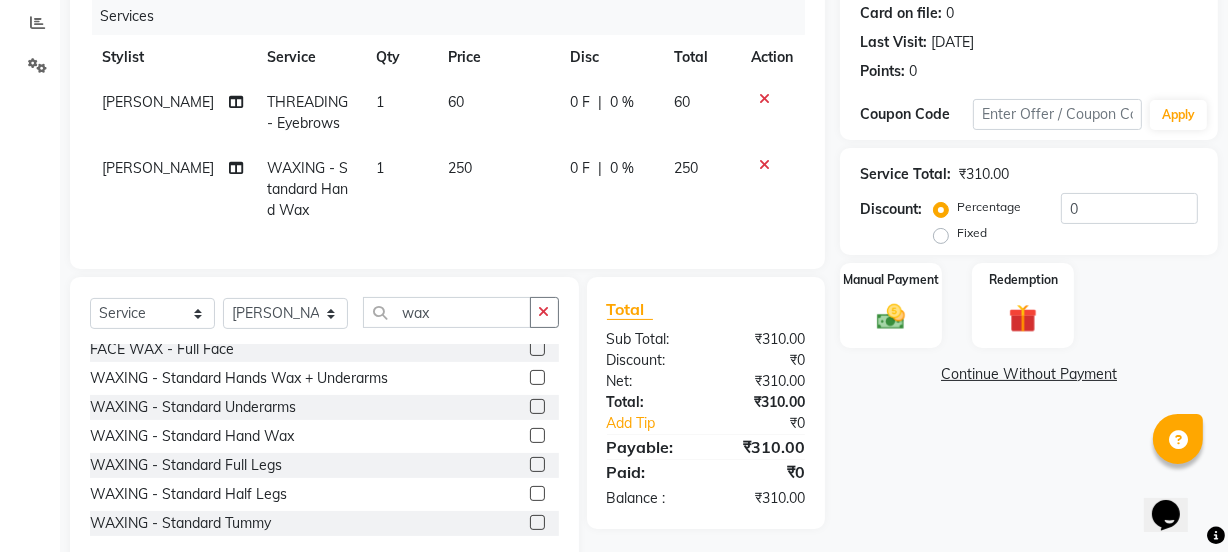 click 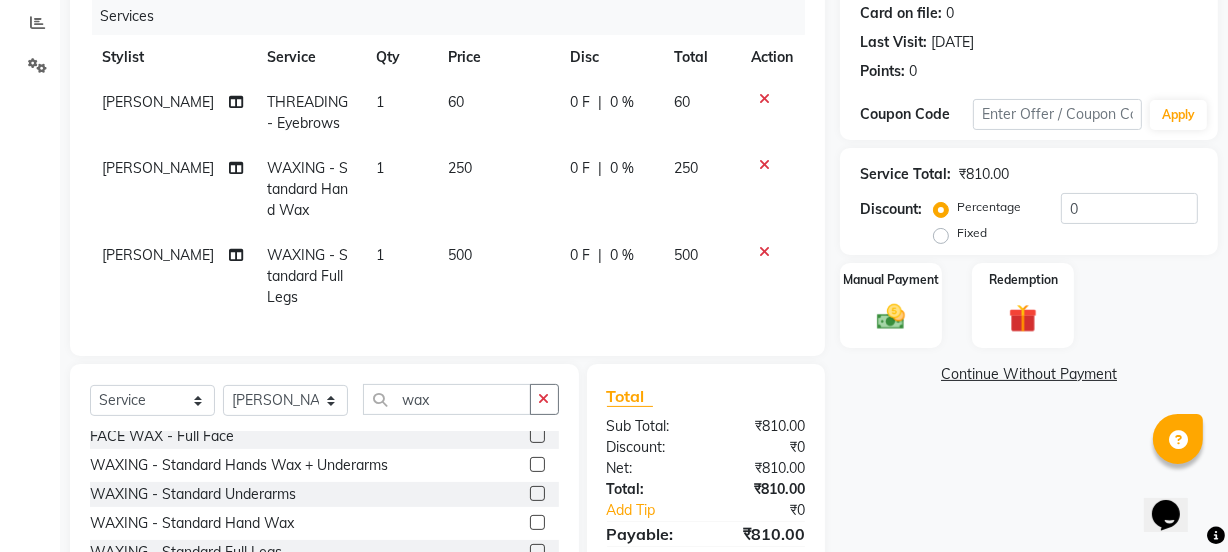 scroll, scrollTop: 272, scrollLeft: 0, axis: vertical 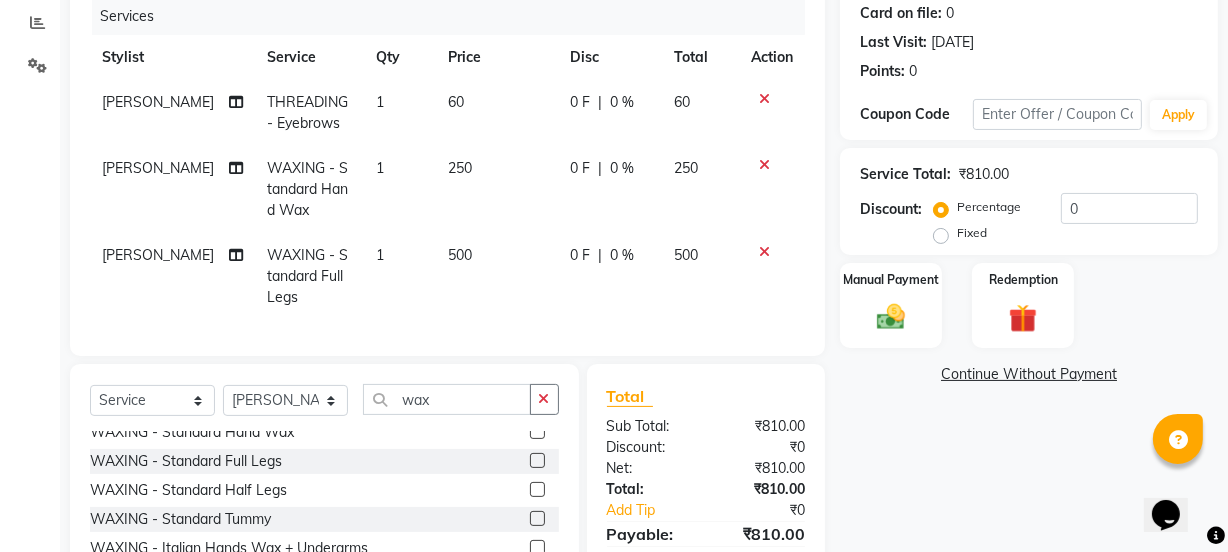 click 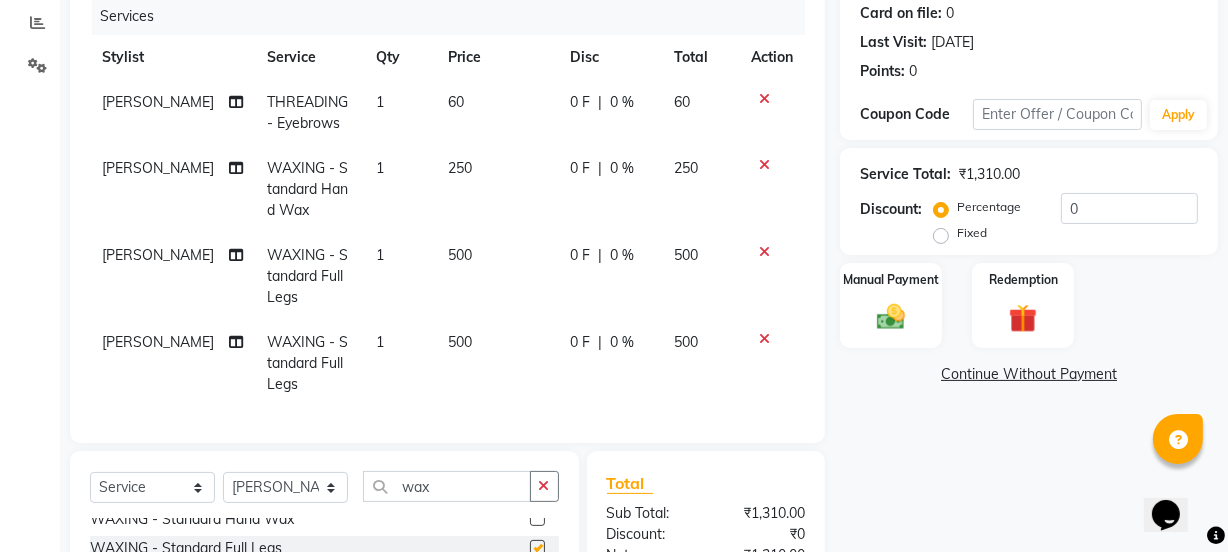 checkbox on "false" 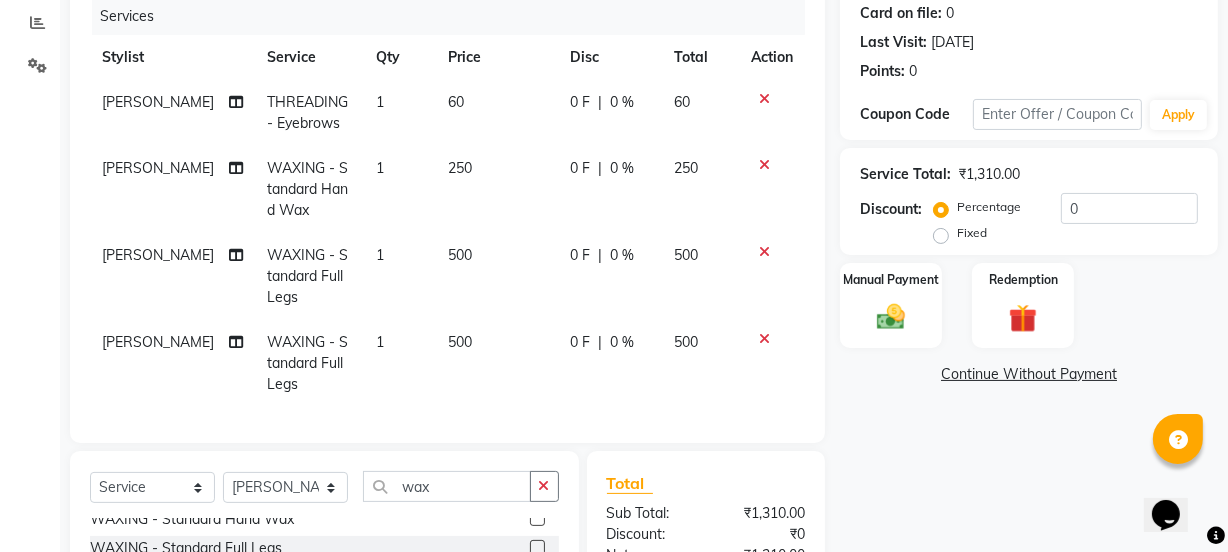 click 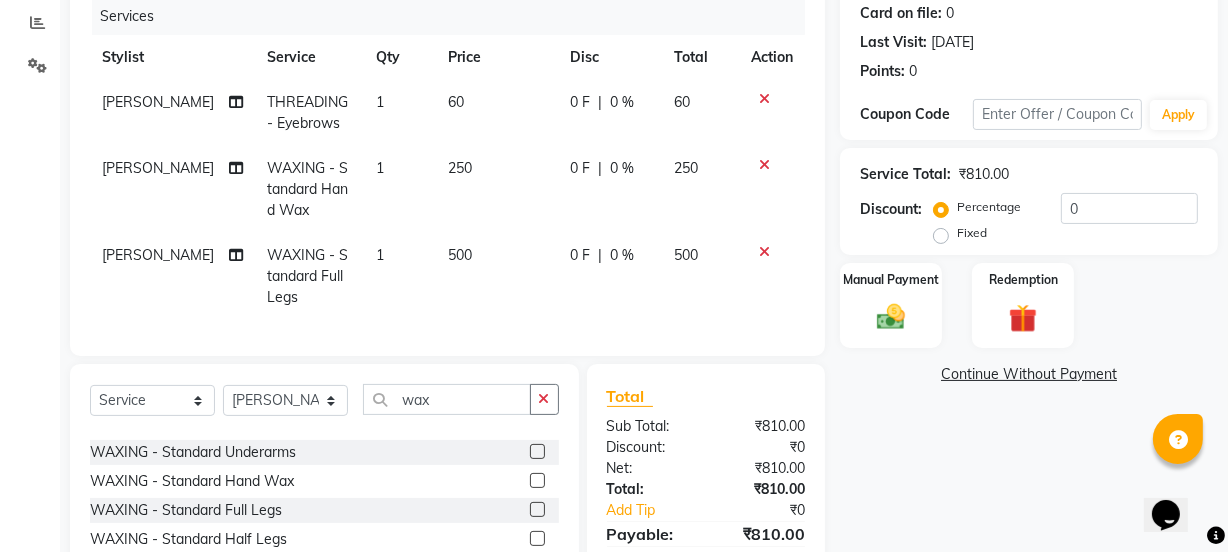 scroll, scrollTop: 181, scrollLeft: 0, axis: vertical 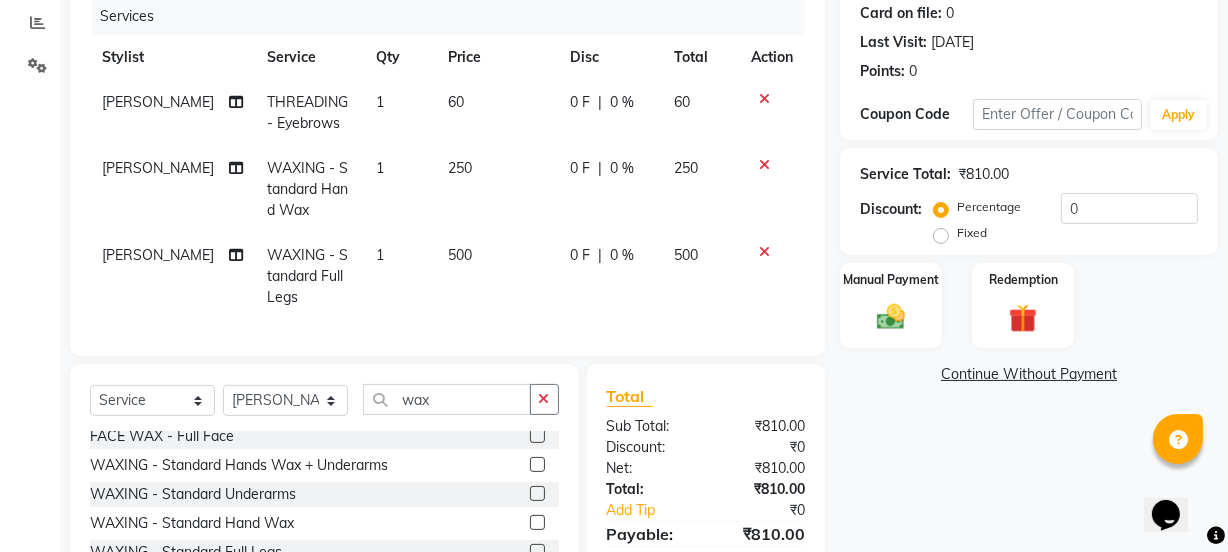 click 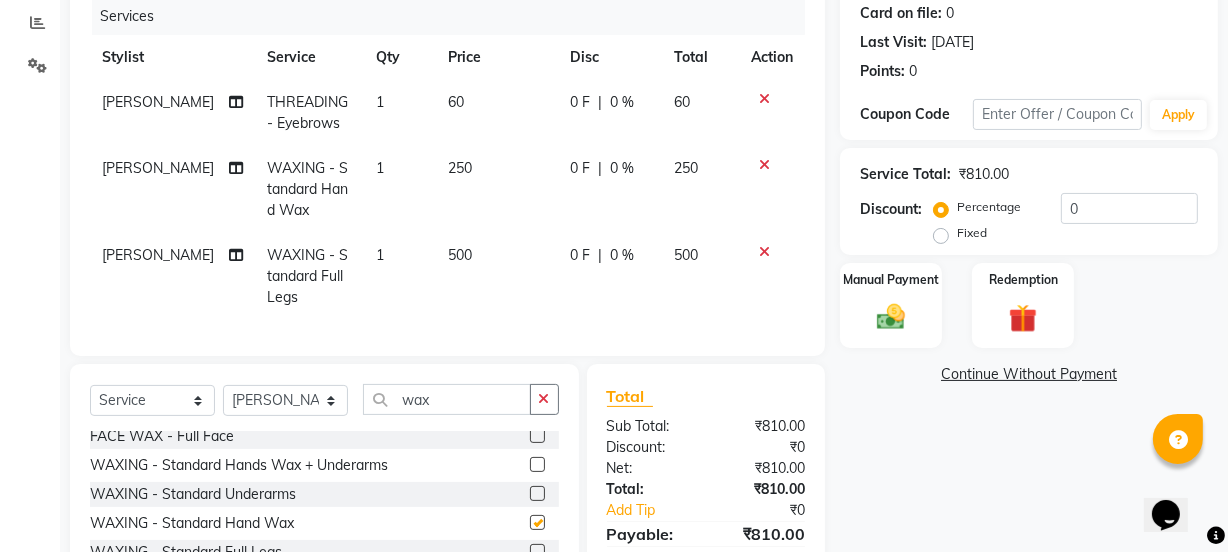 click 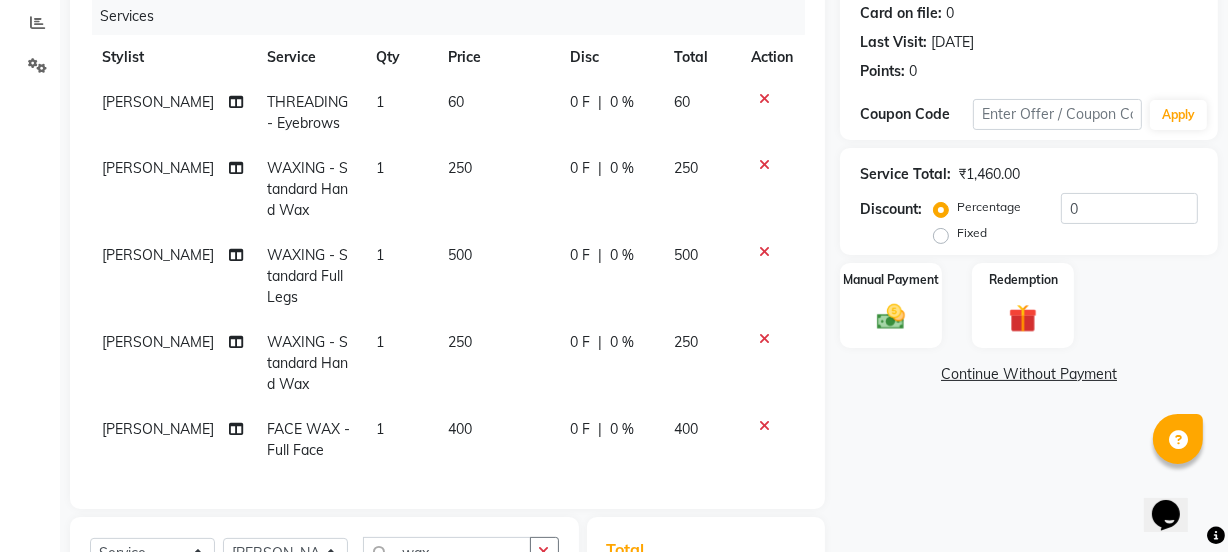 checkbox on "false" 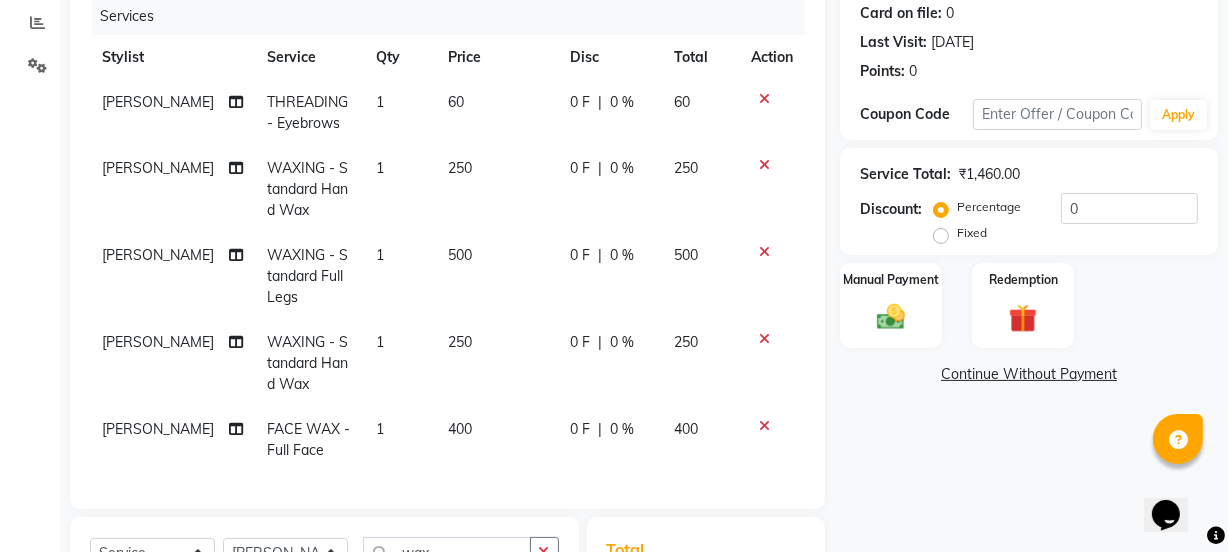 click 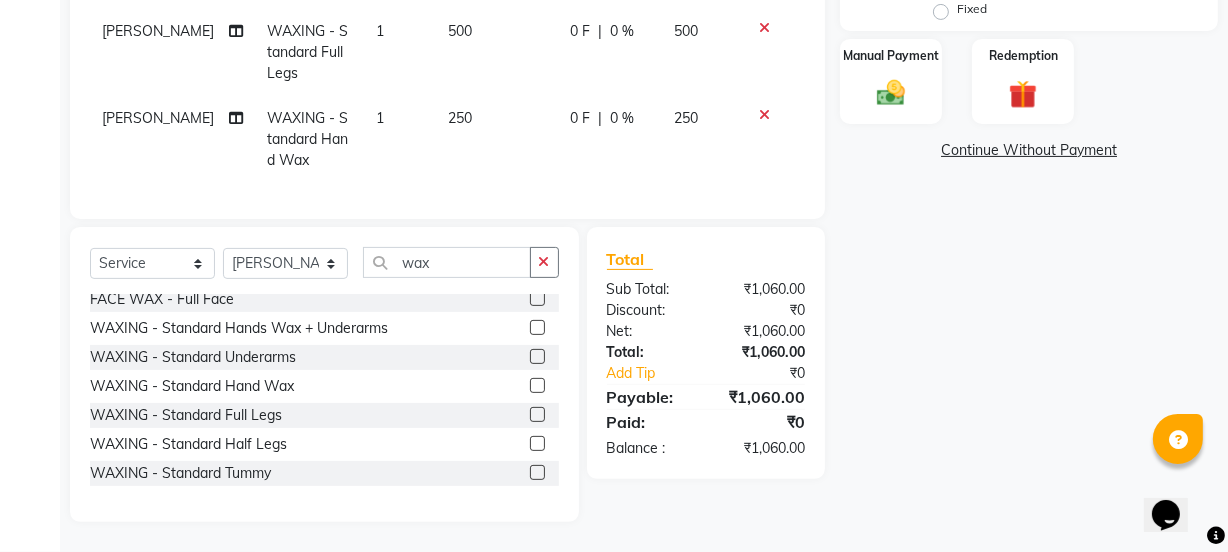 scroll, scrollTop: 397, scrollLeft: 0, axis: vertical 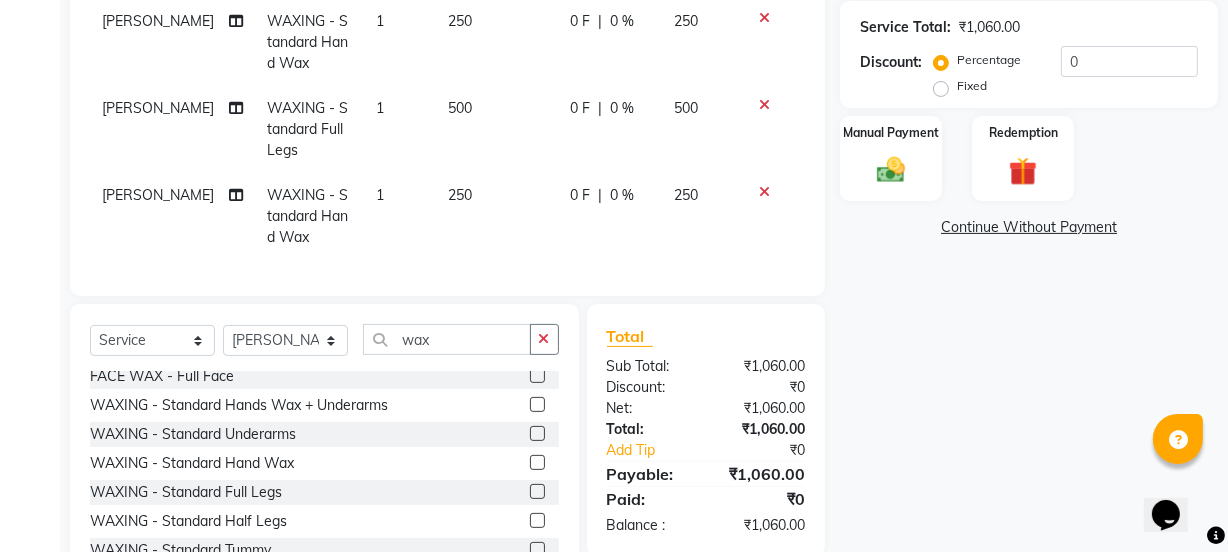 click 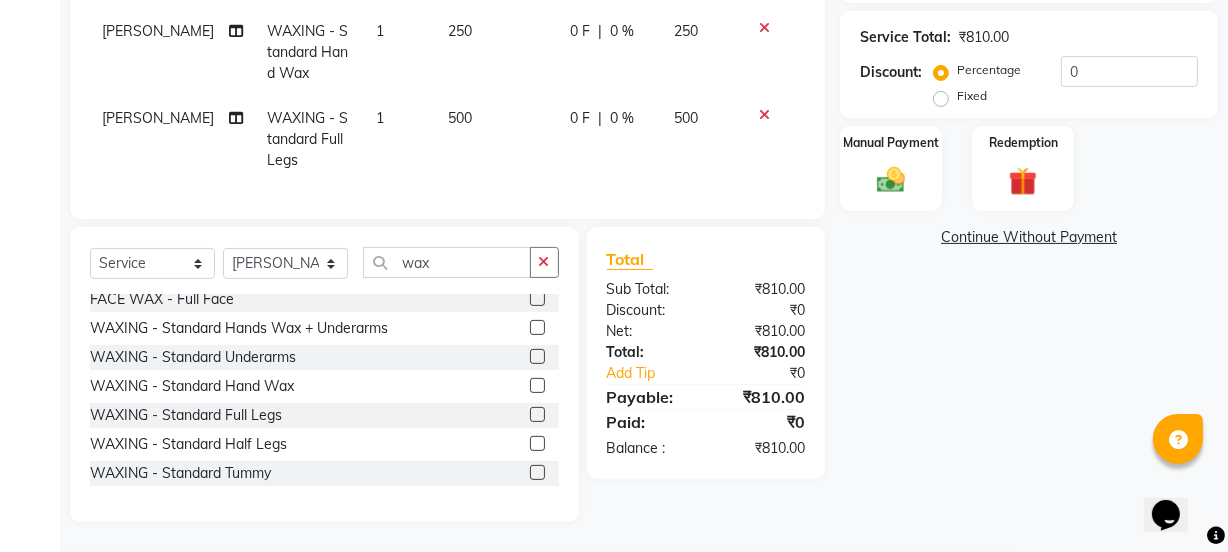 scroll, scrollTop: 397, scrollLeft: 0, axis: vertical 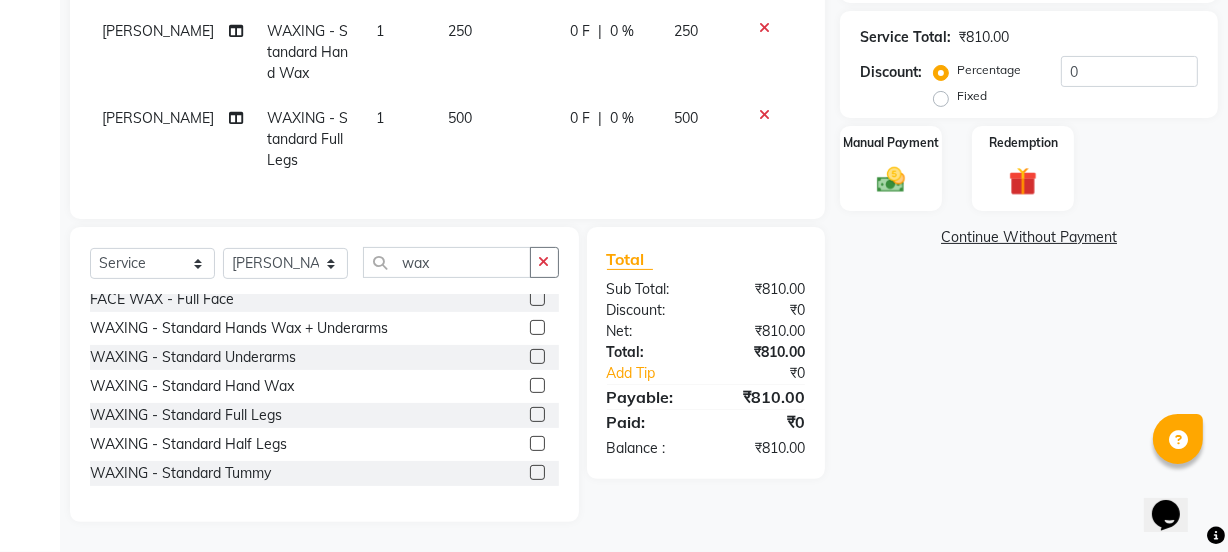 click 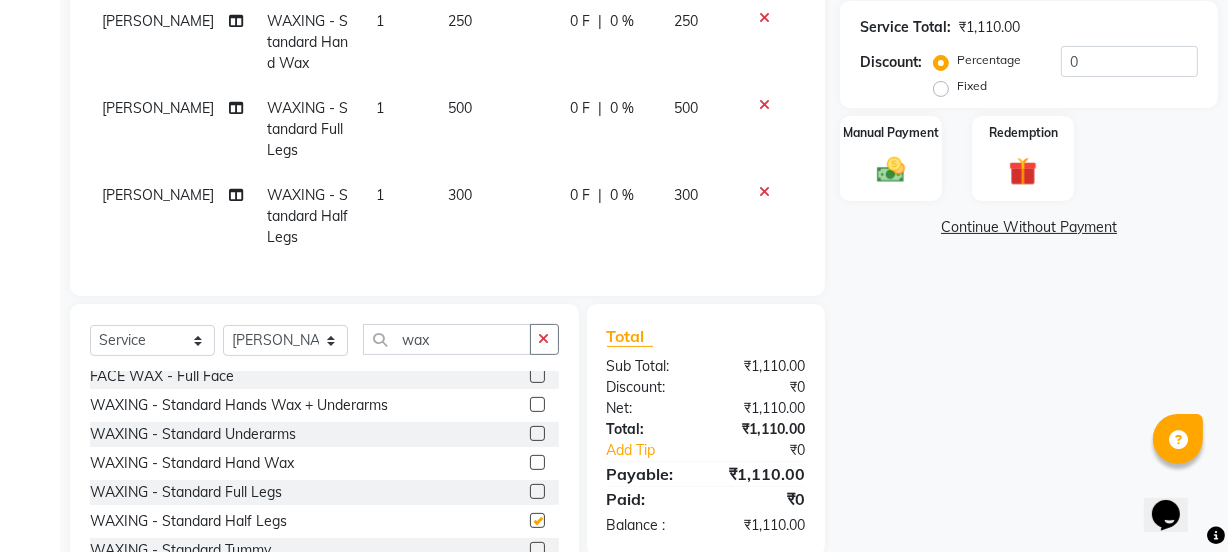 checkbox on "false" 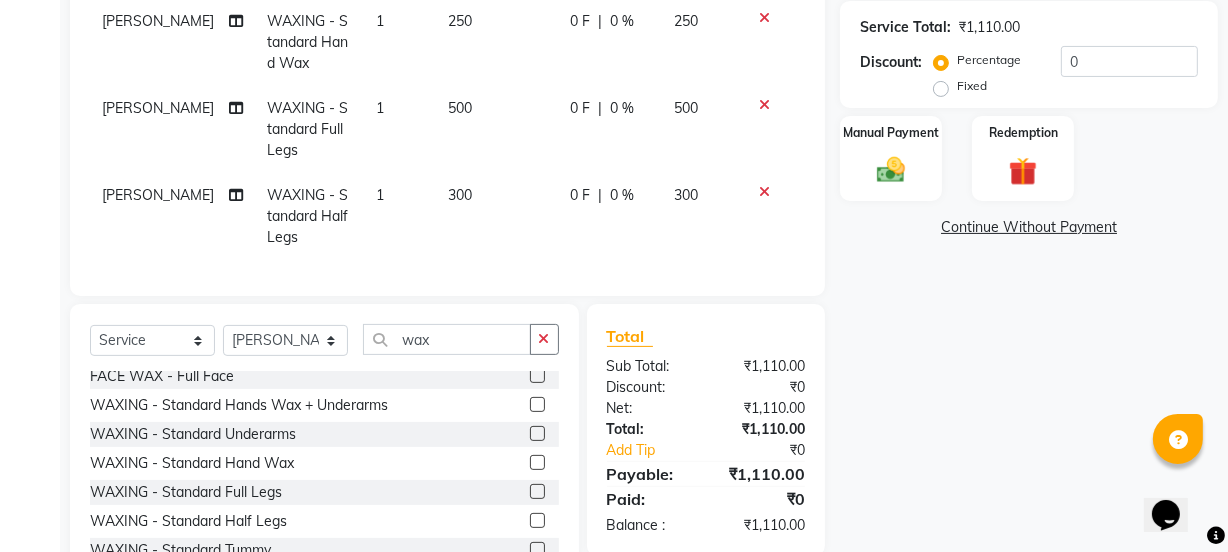 click 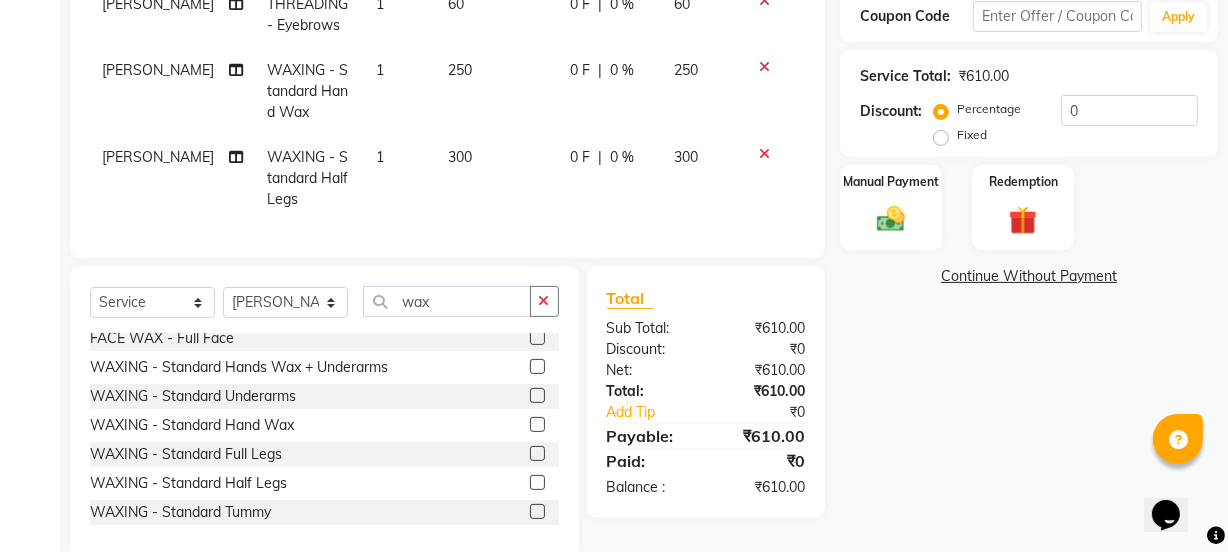 scroll, scrollTop: 306, scrollLeft: 0, axis: vertical 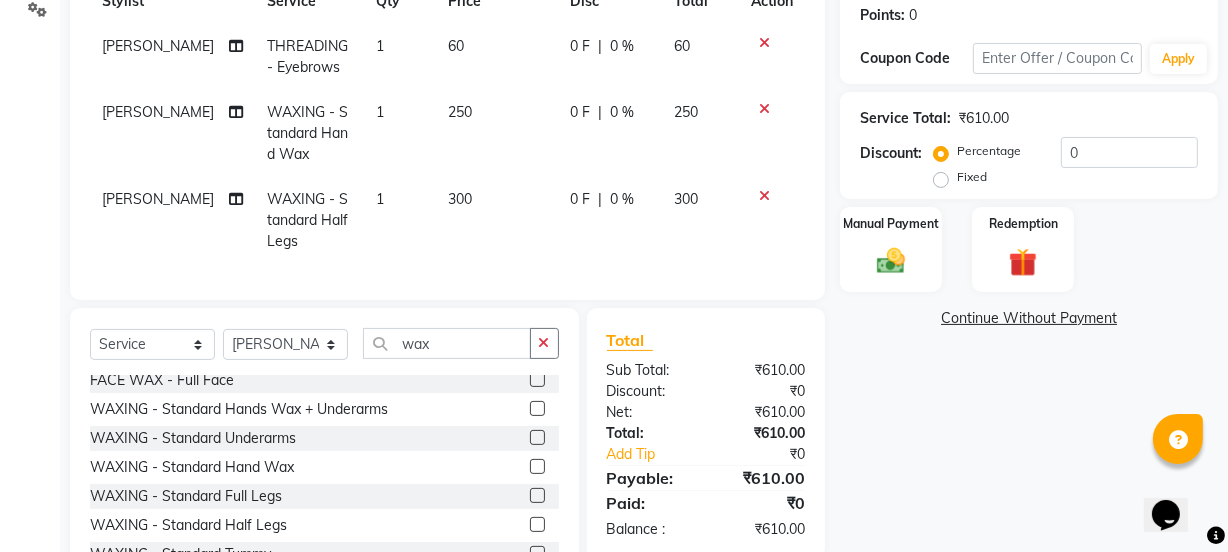 click 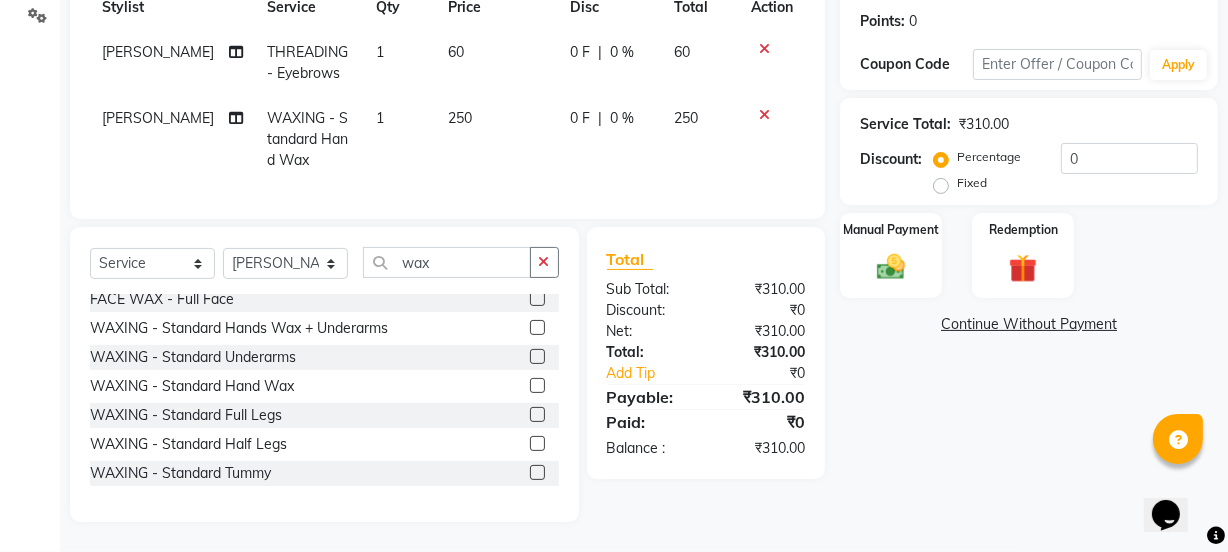 click 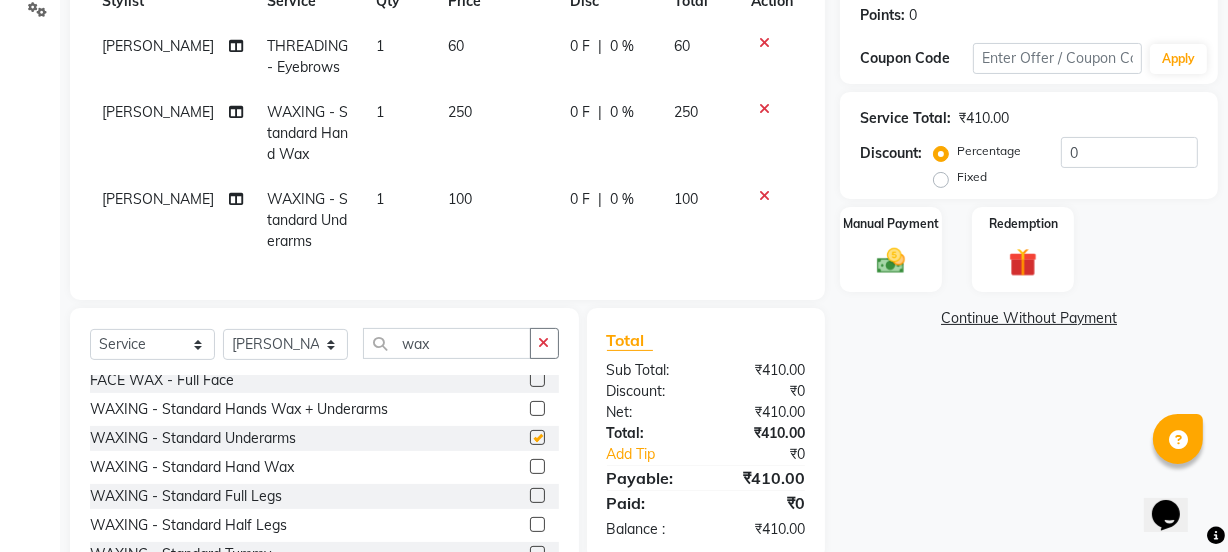 checkbox on "false" 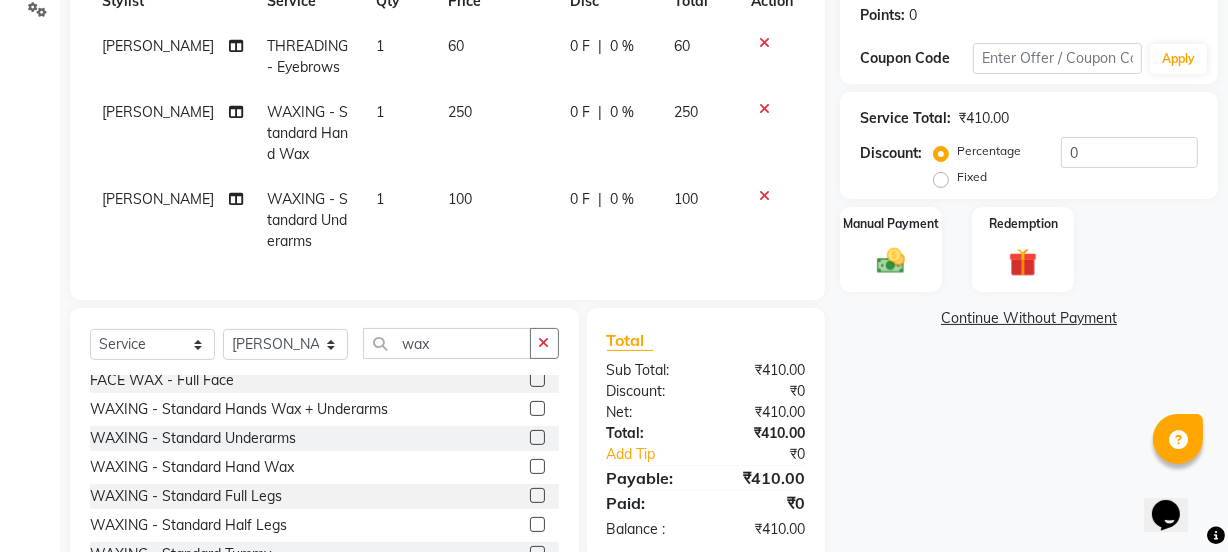 click 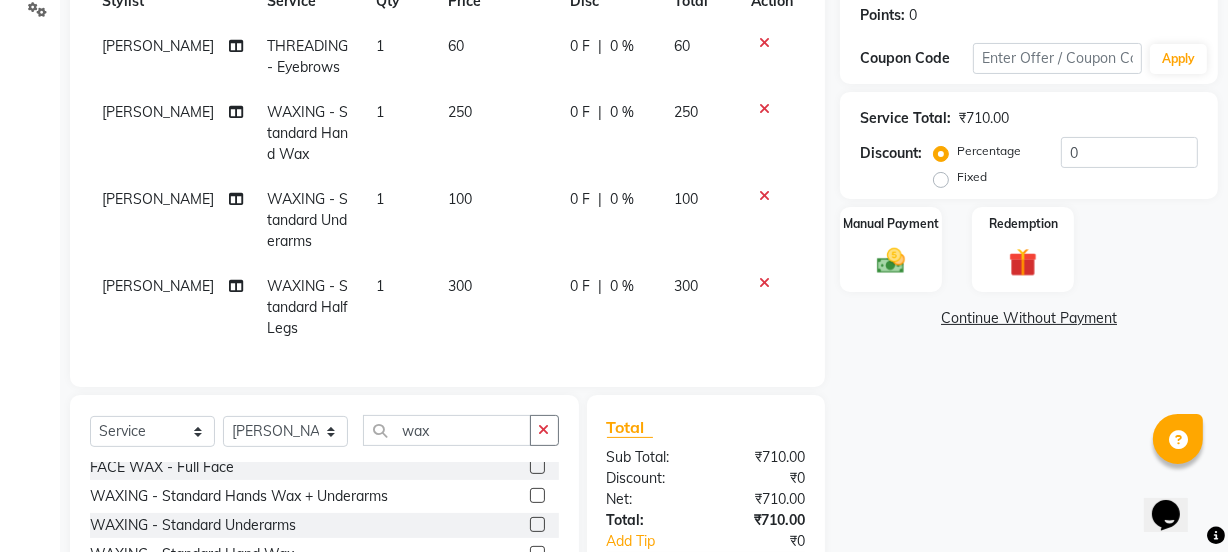 checkbox on "false" 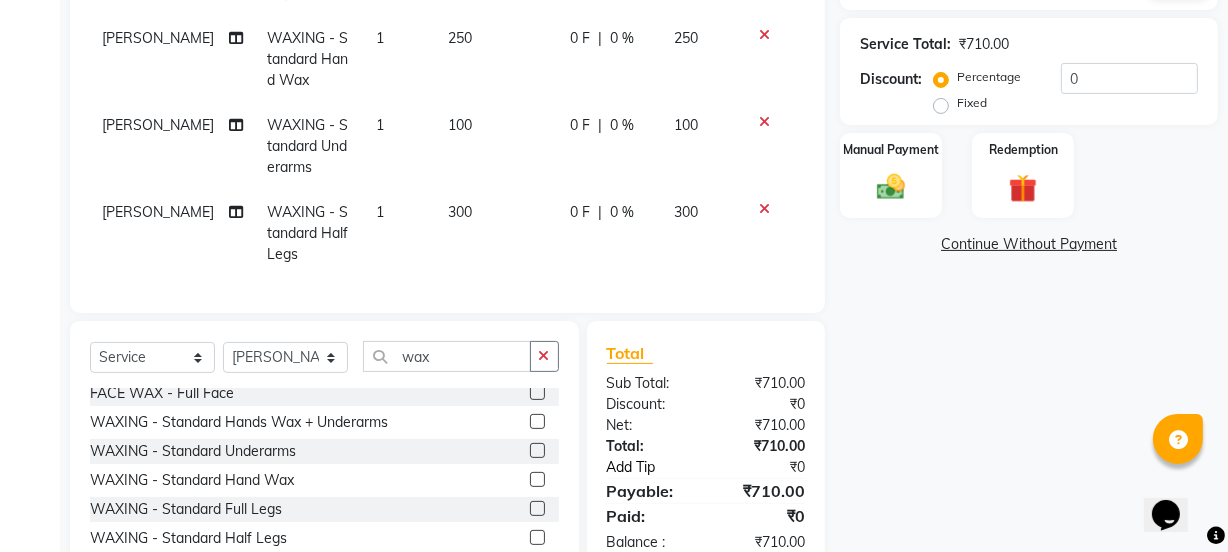 scroll, scrollTop: 488, scrollLeft: 0, axis: vertical 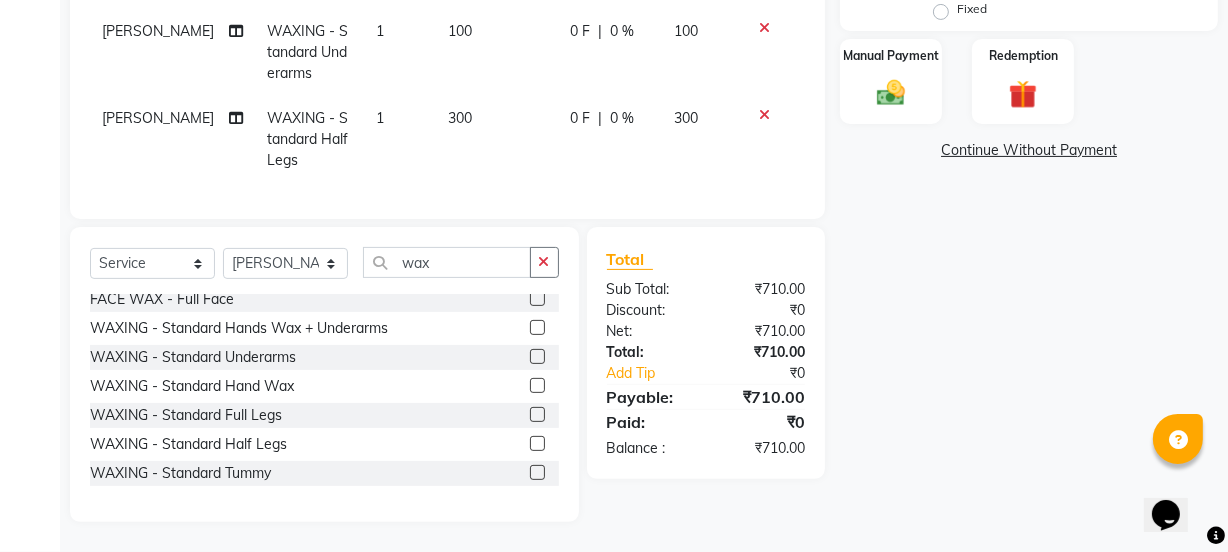 click 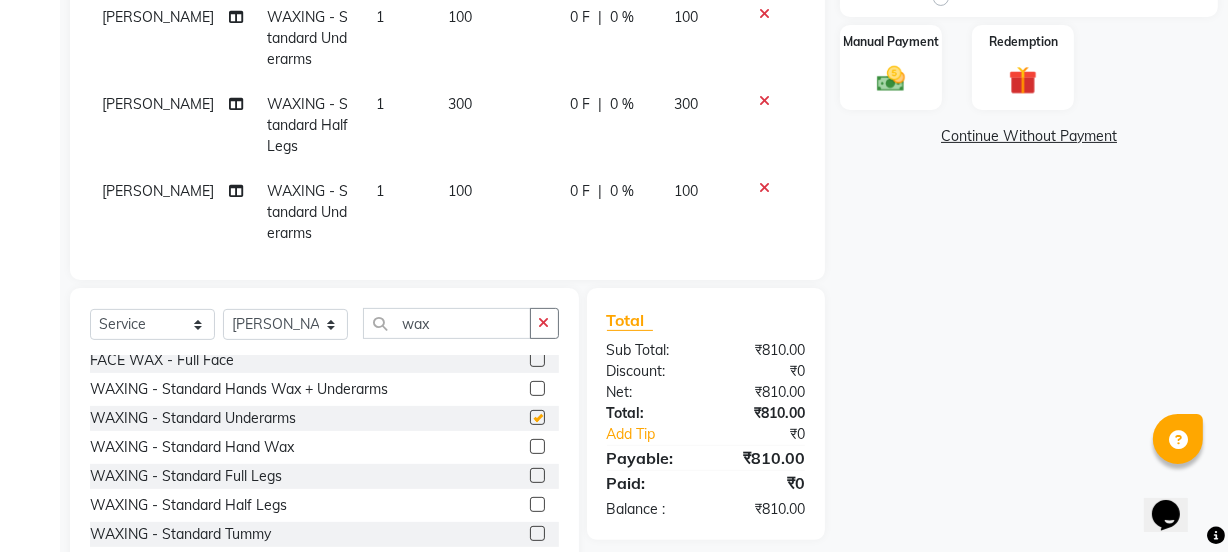 checkbox on "false" 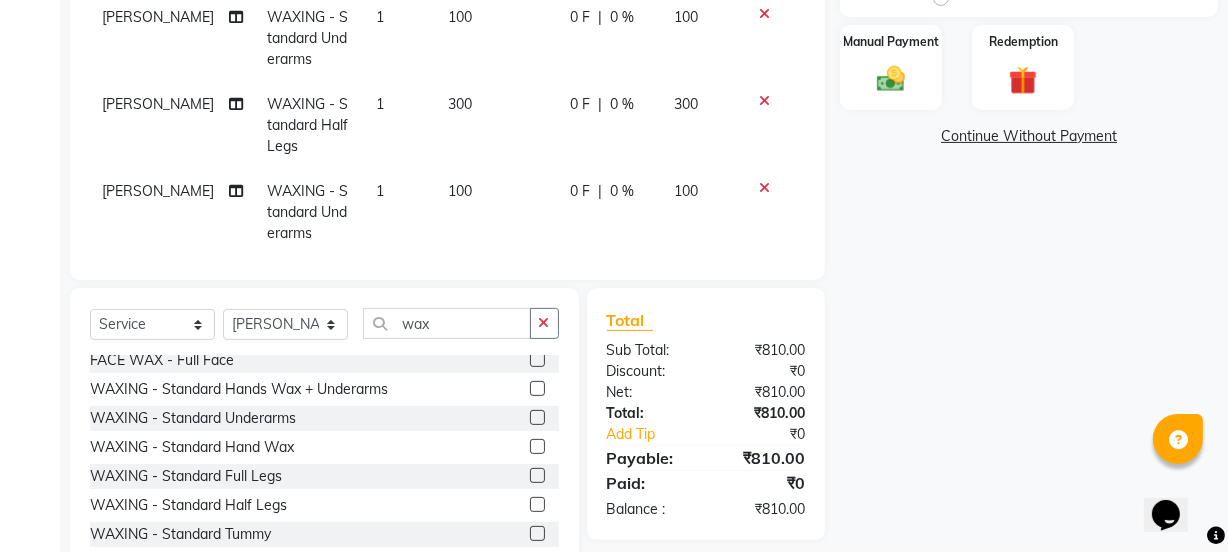 click 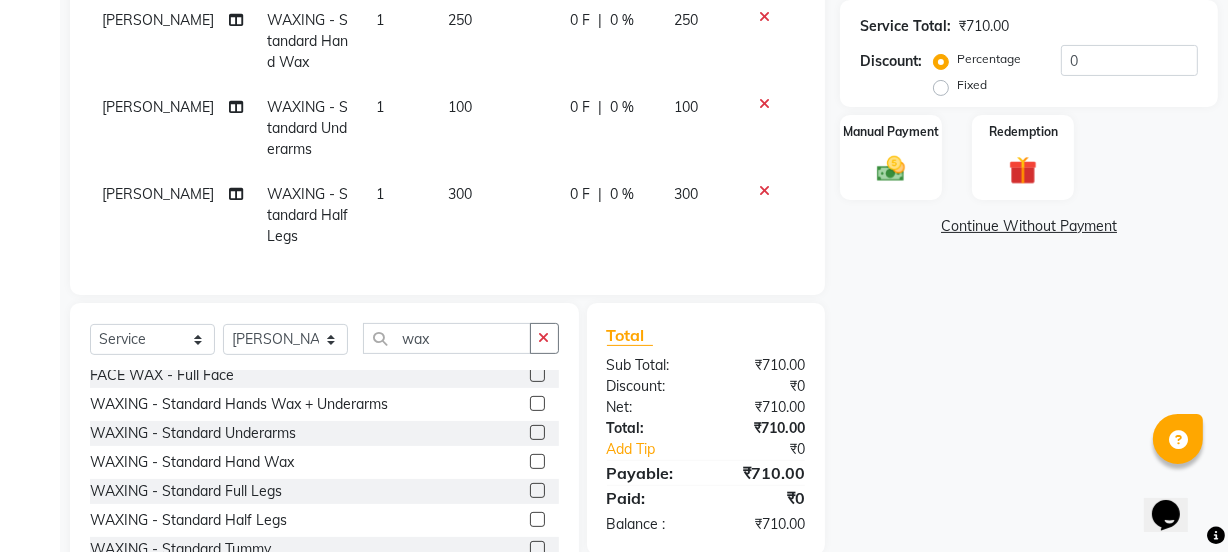 scroll, scrollTop: 397, scrollLeft: 0, axis: vertical 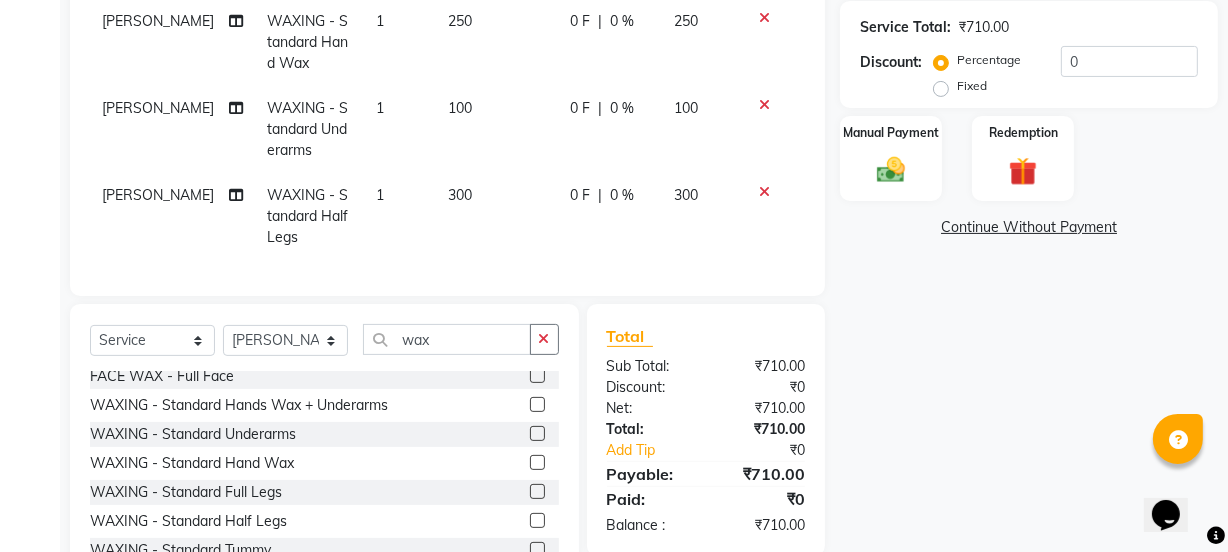 click 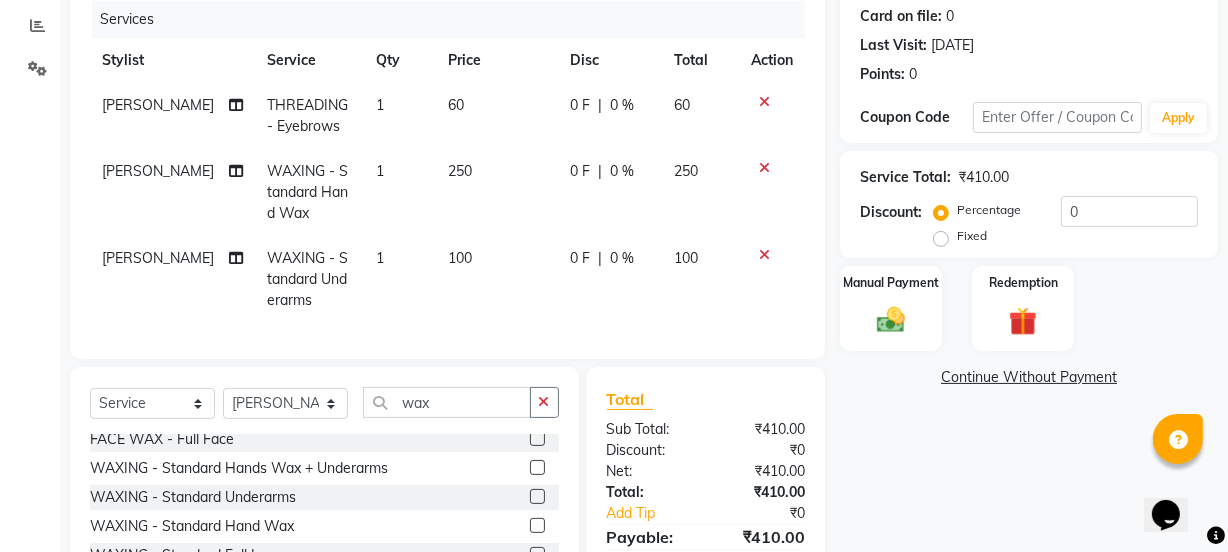 scroll, scrollTop: 215, scrollLeft: 0, axis: vertical 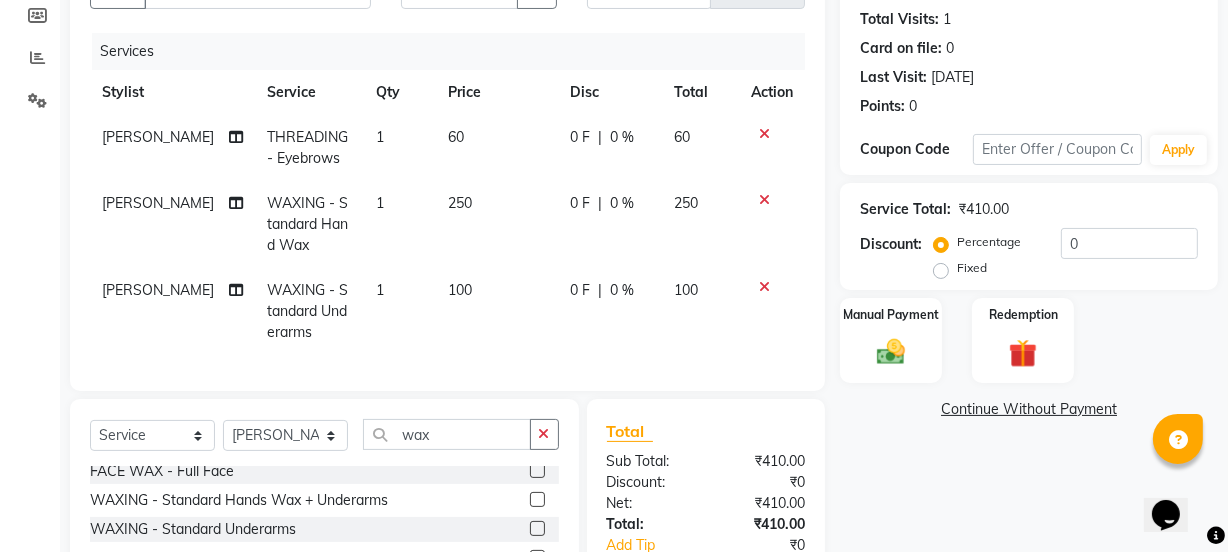 click 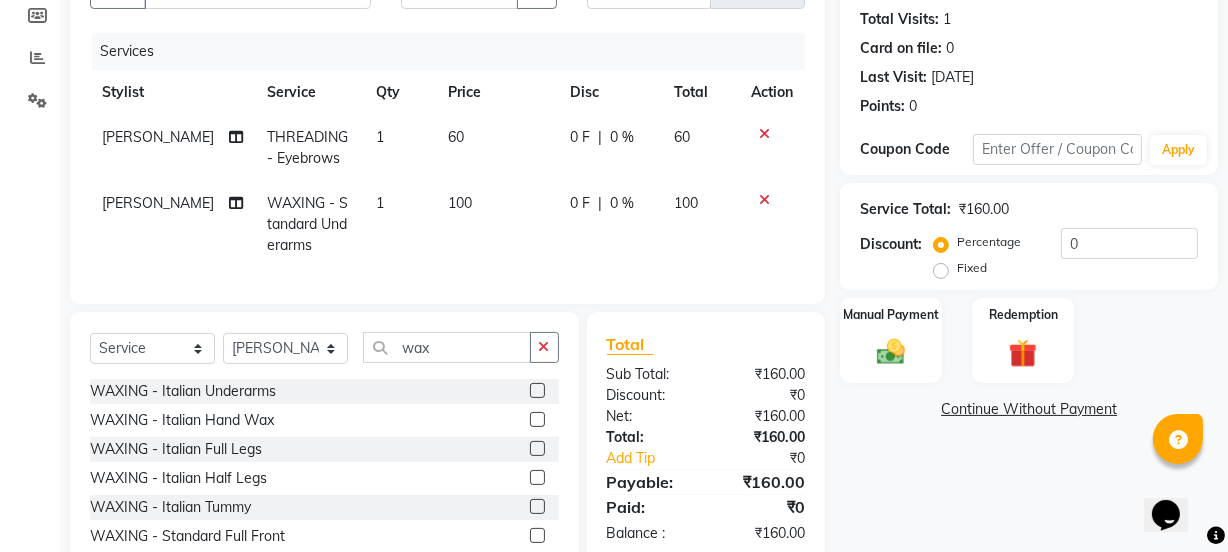 scroll, scrollTop: 363, scrollLeft: 0, axis: vertical 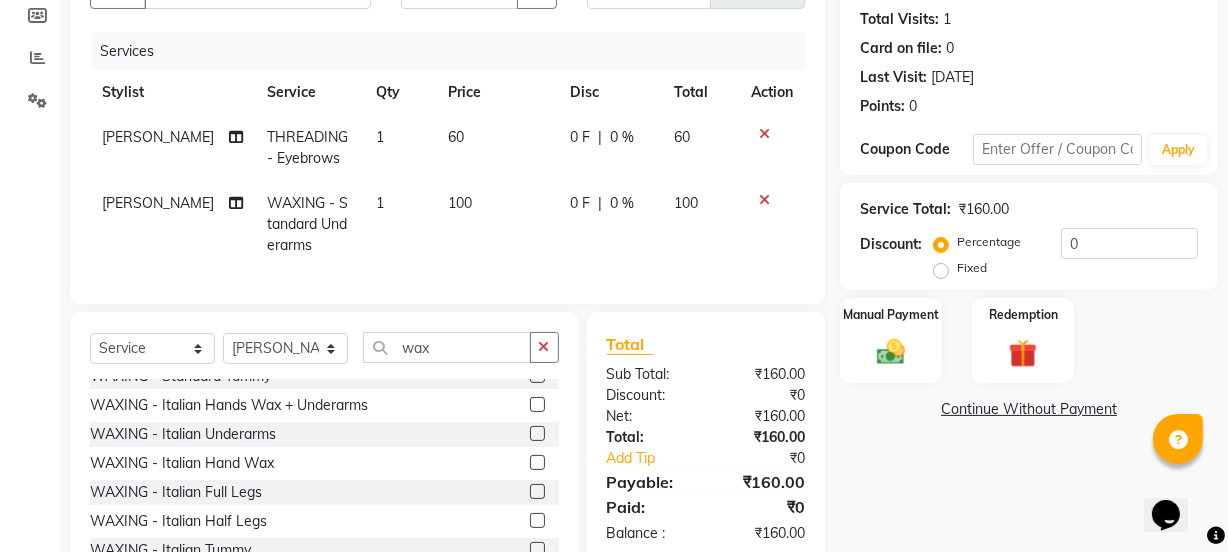 click 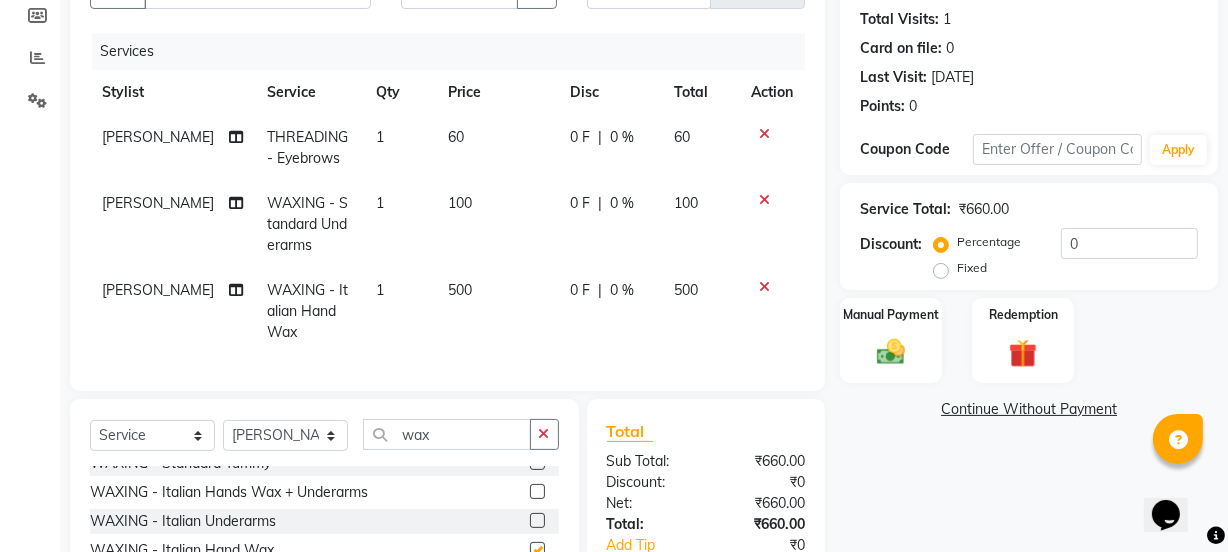 checkbox on "false" 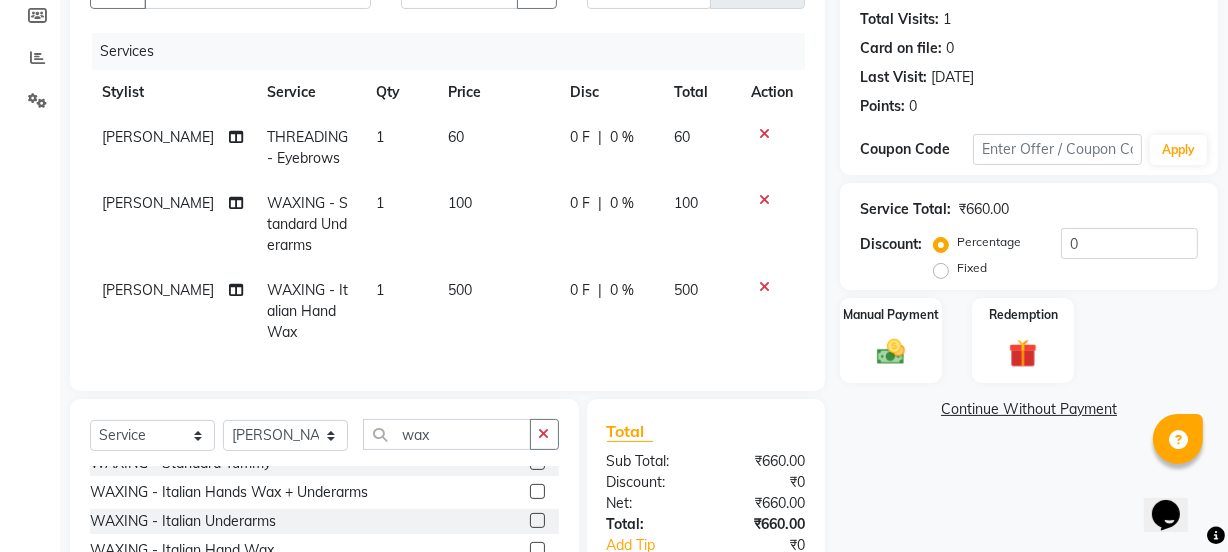 click 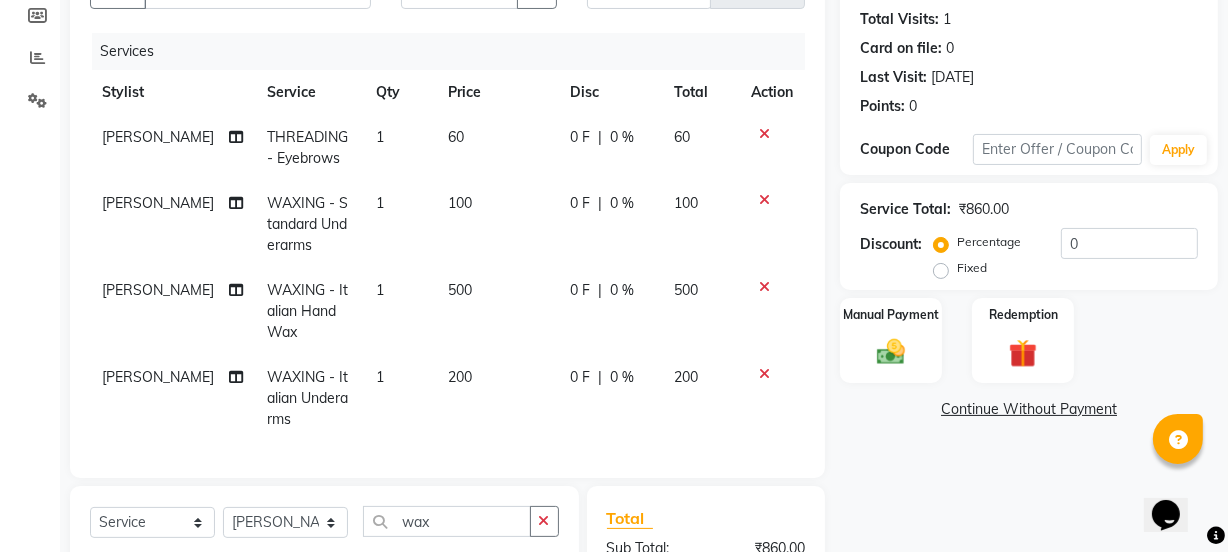 checkbox on "false" 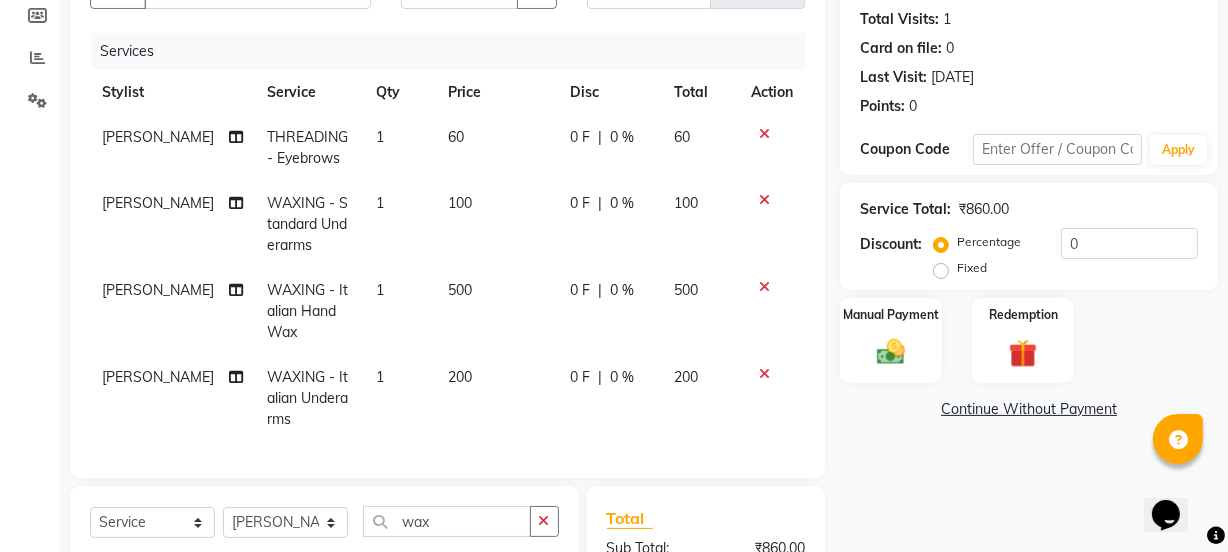 click 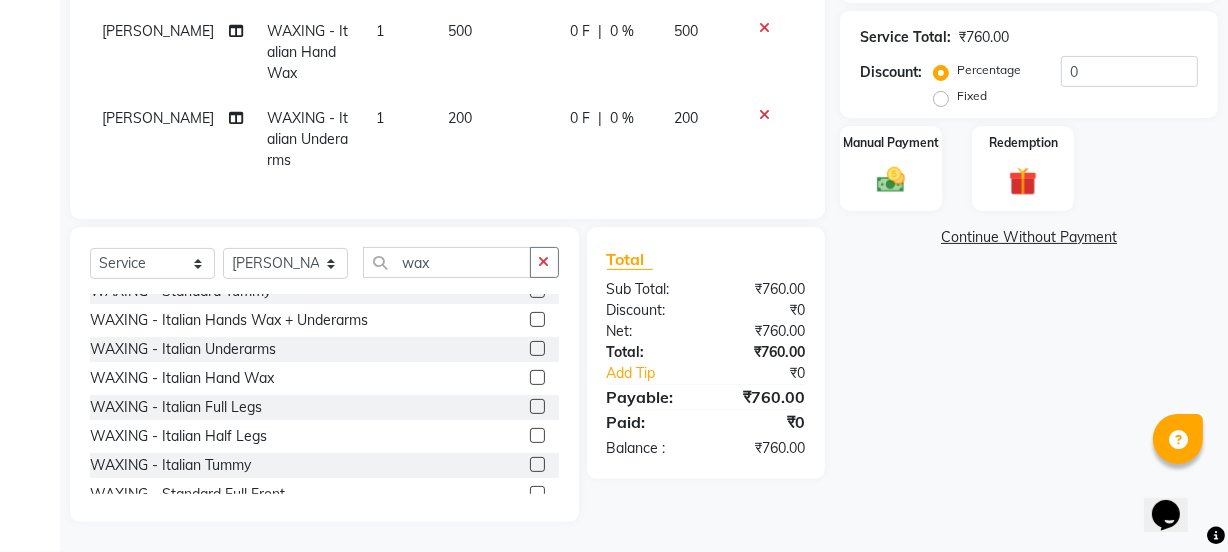 scroll, scrollTop: 400, scrollLeft: 0, axis: vertical 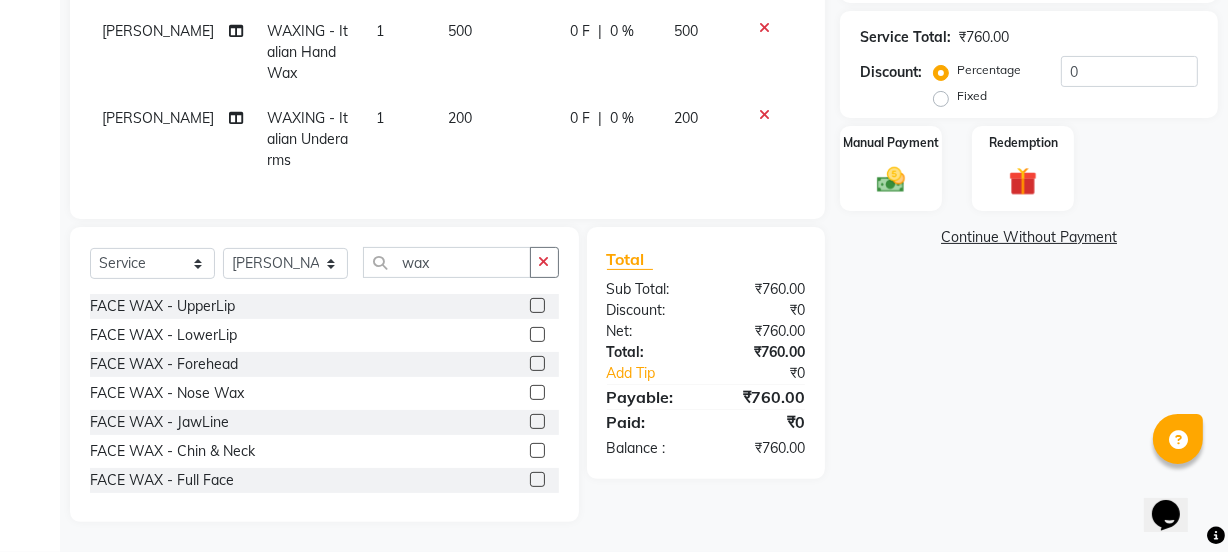 click 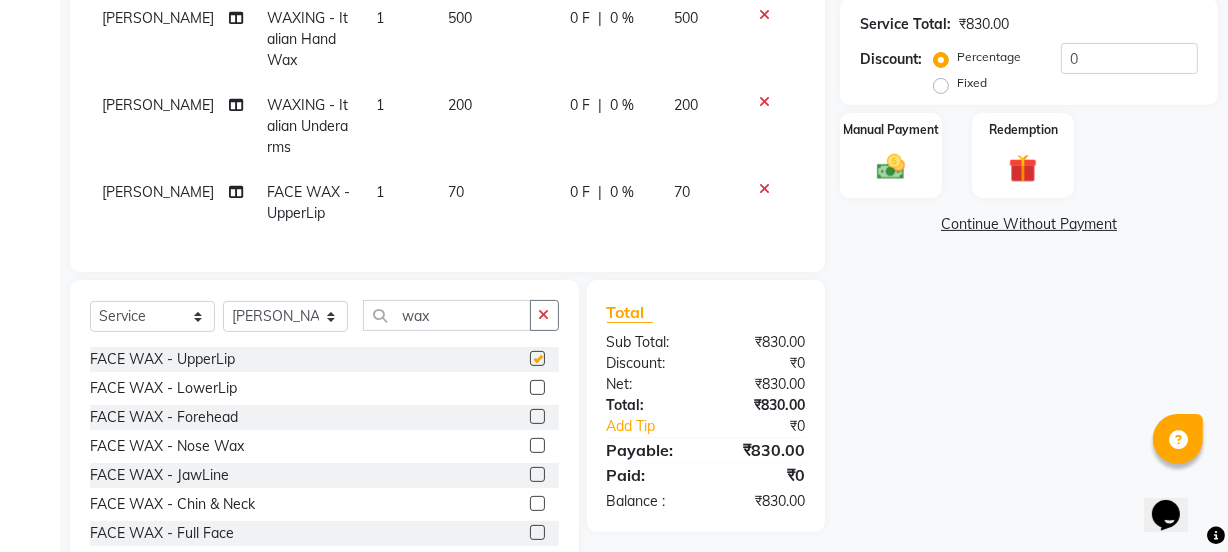 click on "Select  Service  Product  Membership  Package Voucher Prepaid Gift Card  Select Stylist IEEZY -Owner MS [PERSON_NAME]  Ms [PERSON_NAME] [PERSON_NAME]  [PERSON_NAME]Bu Rohini  Stylist Shree wax FACE WAX - UpperLip  FACE WAX - LowerLip  FACE WAX - Forehead  FACE WAX - Nose Wax  FACE WAX - JawLine  FACE WAX - Chin & Neck  FACE WAX - Full Face  WAXING - Standard Hands Wax + Underarms  WAXING - Standard Underarms  WAXING - Standard Hand Wax  WAXING - Standard Full Legs  WAXING - Standard Half Legs  WAXING - Standard Tummy  WAXING - Italian Hands Wax + Underarms  WAXING - Italian Underarms  WAXING - Italian Hand Wax  WAXING - Italian Full Legs  WAXING - Italian Half Legs  WAXING - Italian Tummy  WAXING - Standard Full Front  WAXING - Standard Full Back  WAXING - Standard Bikini Line  WAXING - Standard [PERSON_NAME]  WAXING - Standard Full Body  WAXING - Standard BikiniWax(Peel Of Wax/Rica Wax)  WAXING - Italian Full Front  WAXING - Italian Full Back  WAXING - Italian Bikini Line  WAXING - Italian [PERSON_NAME]  WAXING - Italian Full Body" 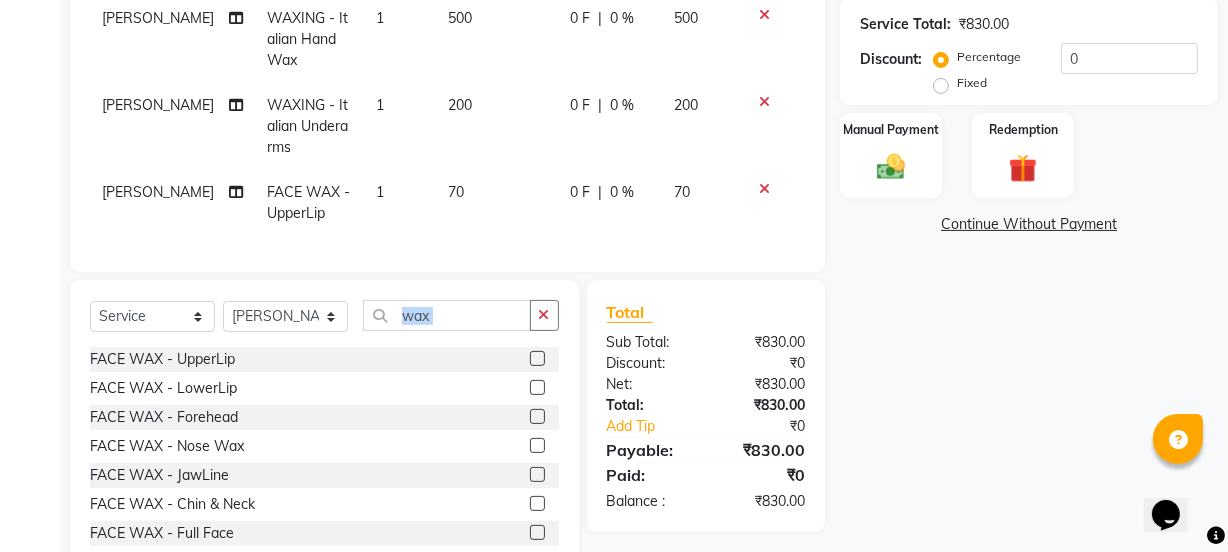 checkbox on "false" 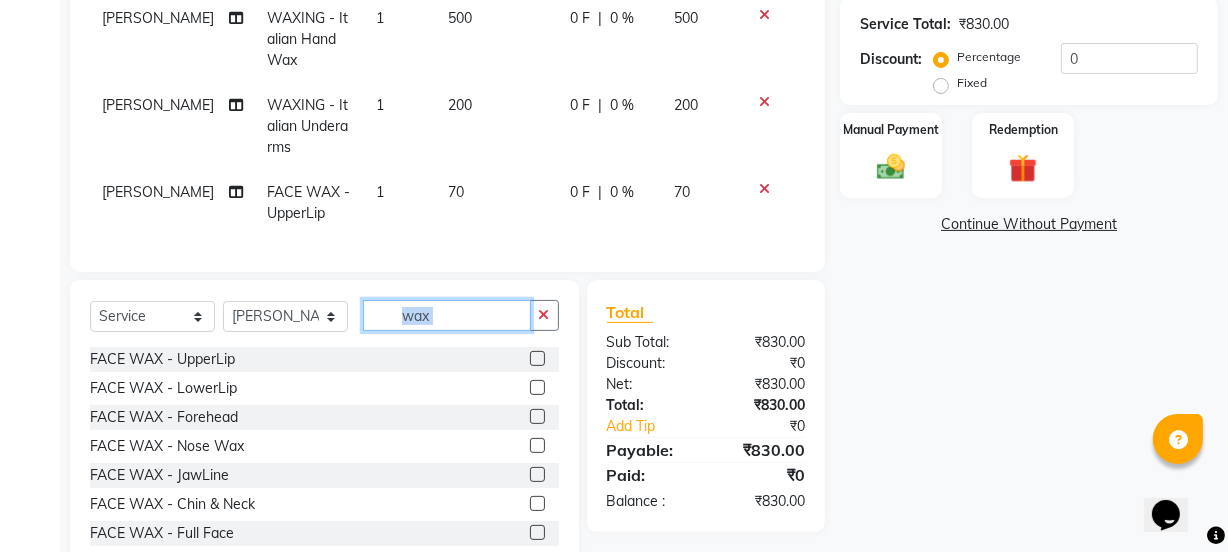 click on "wax" 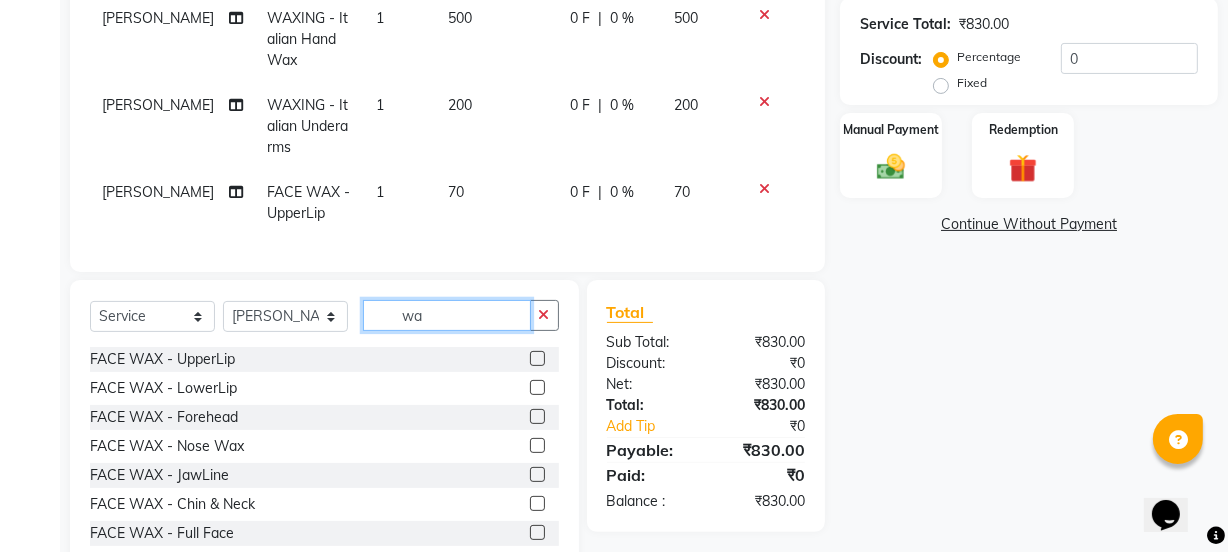 type on "w" 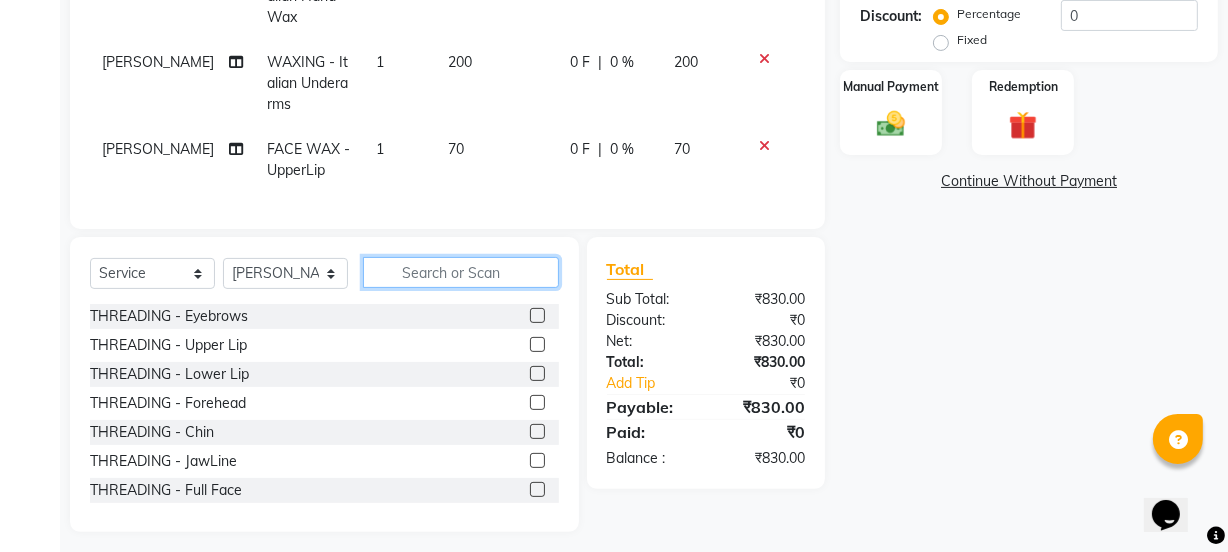 scroll, scrollTop: 467, scrollLeft: 0, axis: vertical 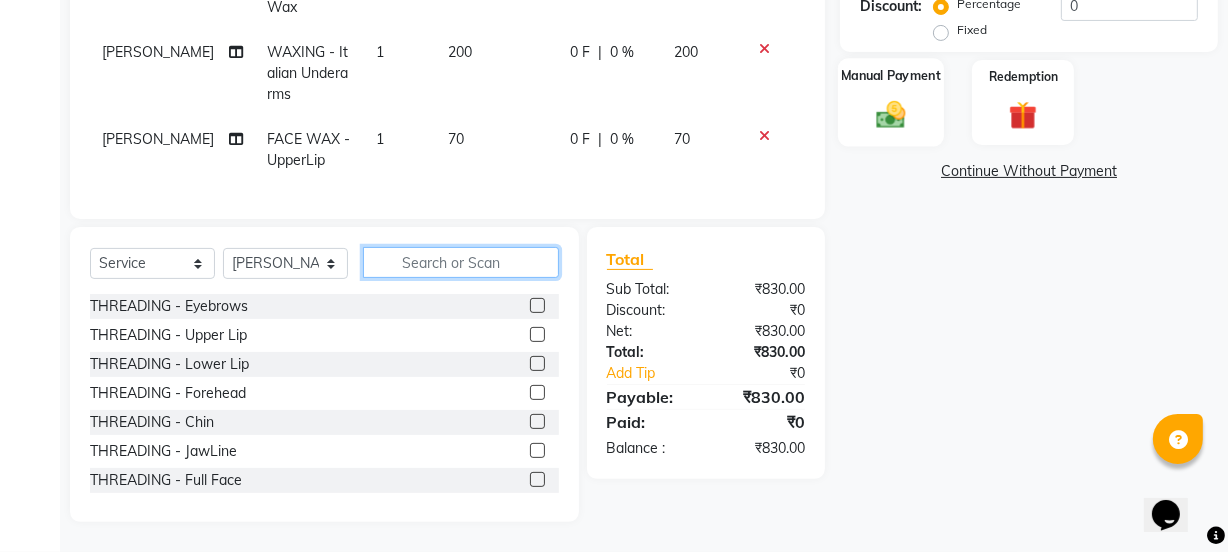 type 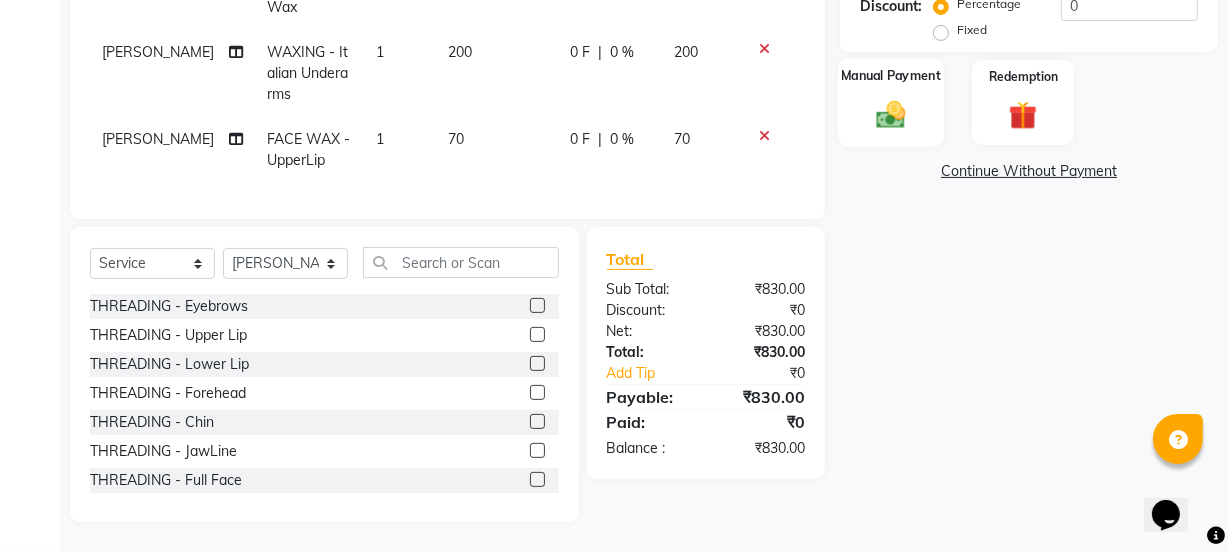 click on "Manual Payment" 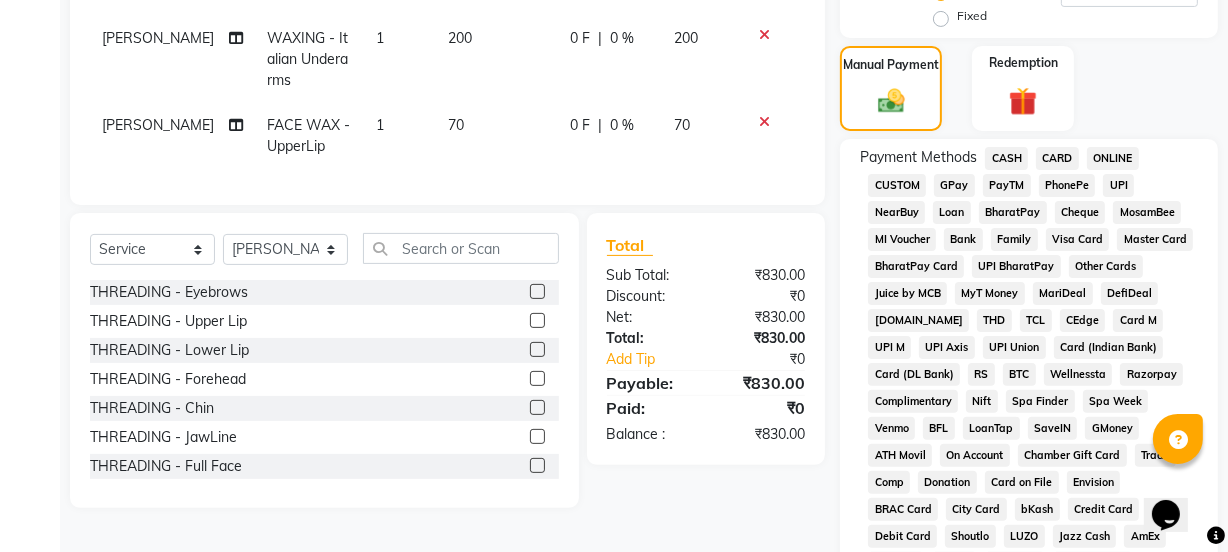 click on "GPay" 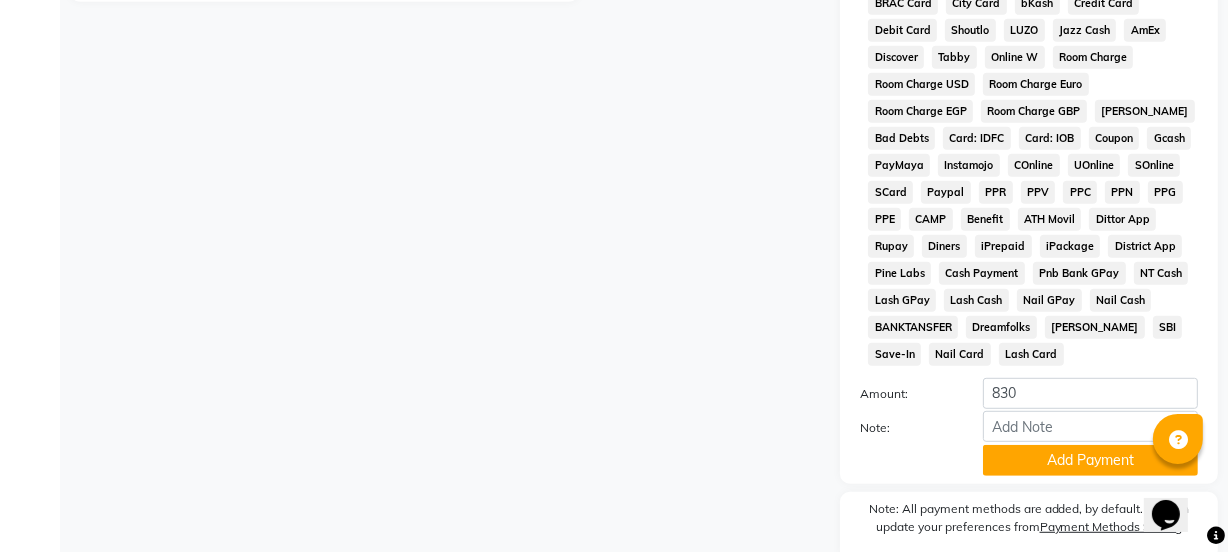 scroll, scrollTop: 1051, scrollLeft: 0, axis: vertical 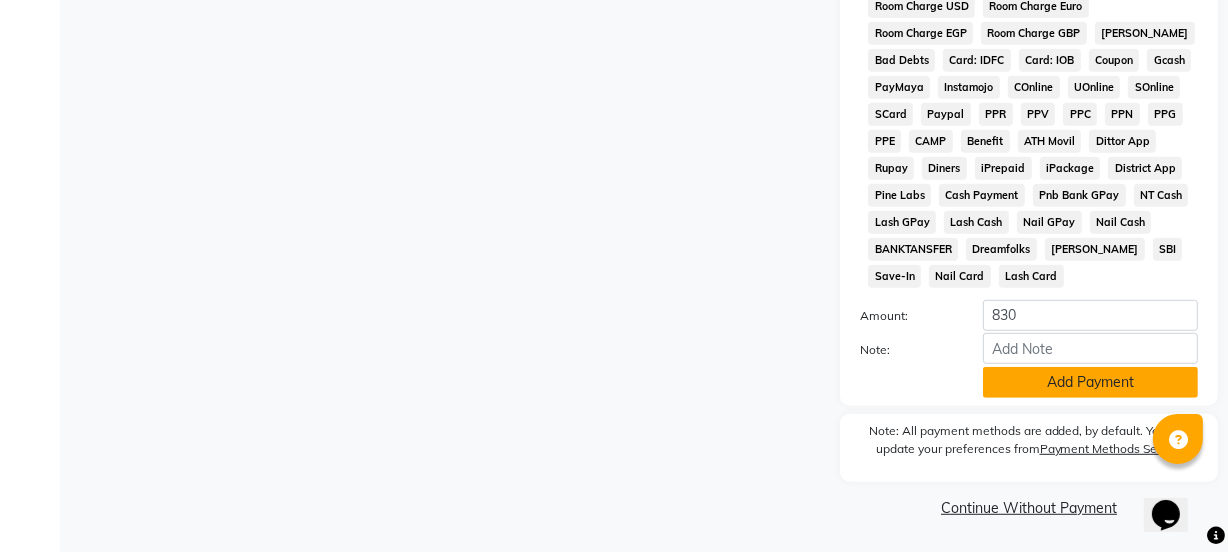 click on "Add Payment" 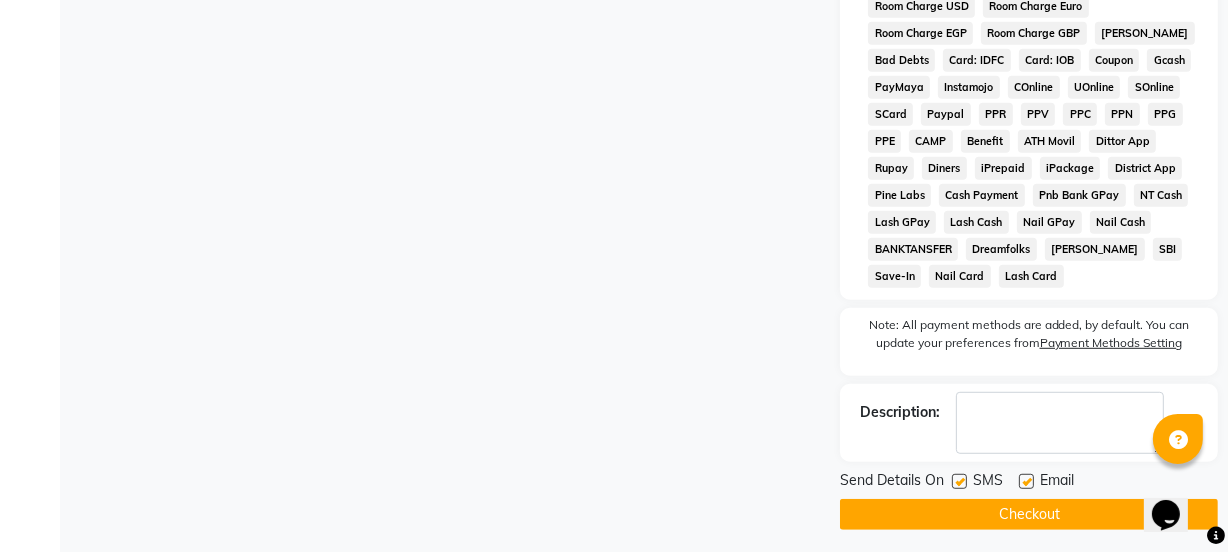 click 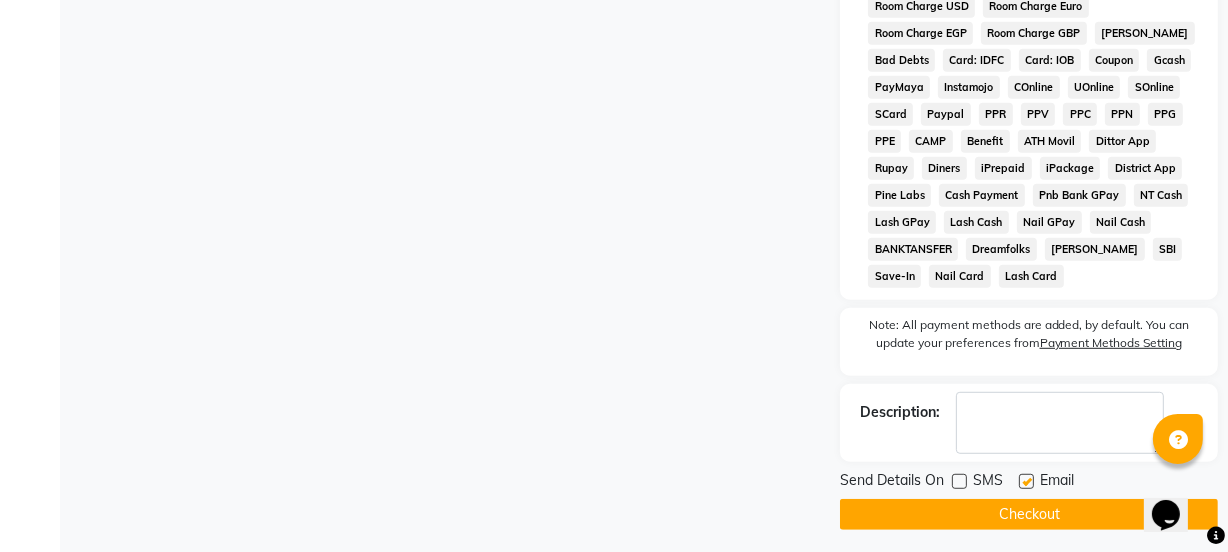 click 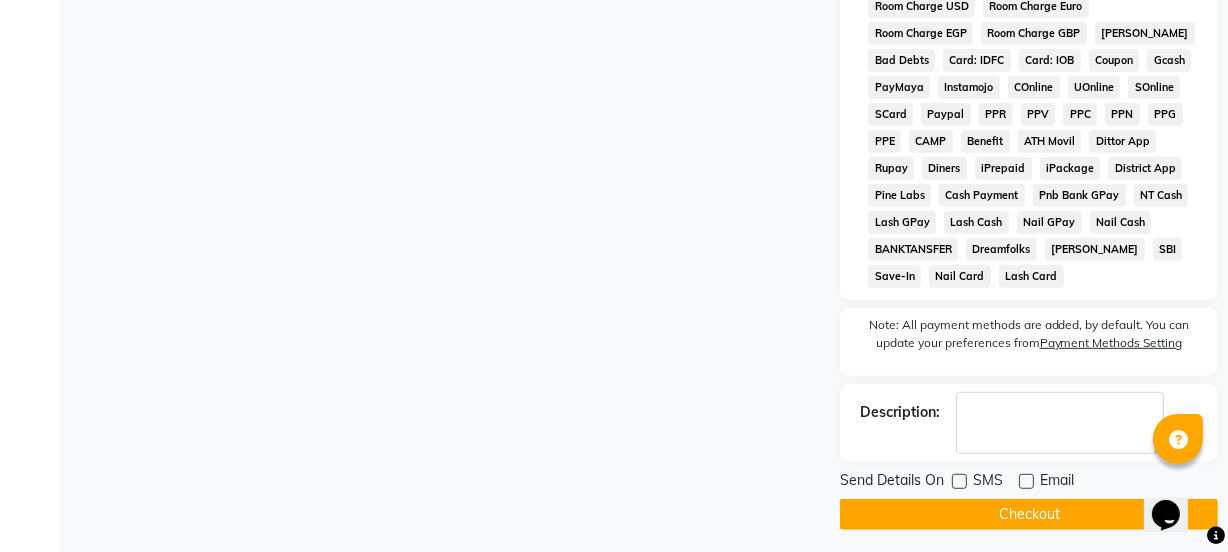 click on "Checkout" 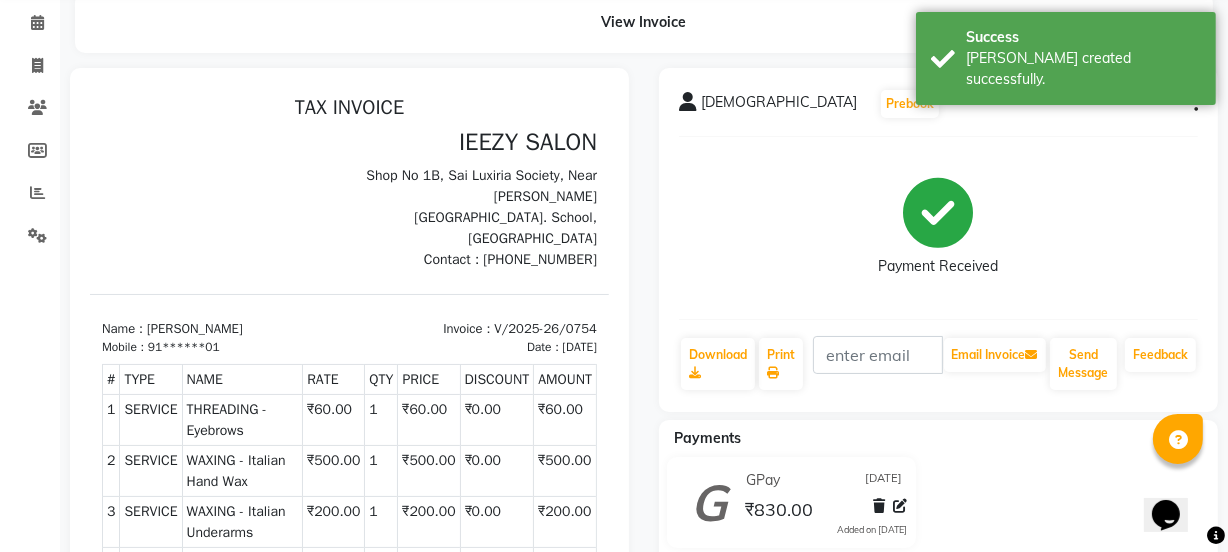 scroll, scrollTop: 0, scrollLeft: 0, axis: both 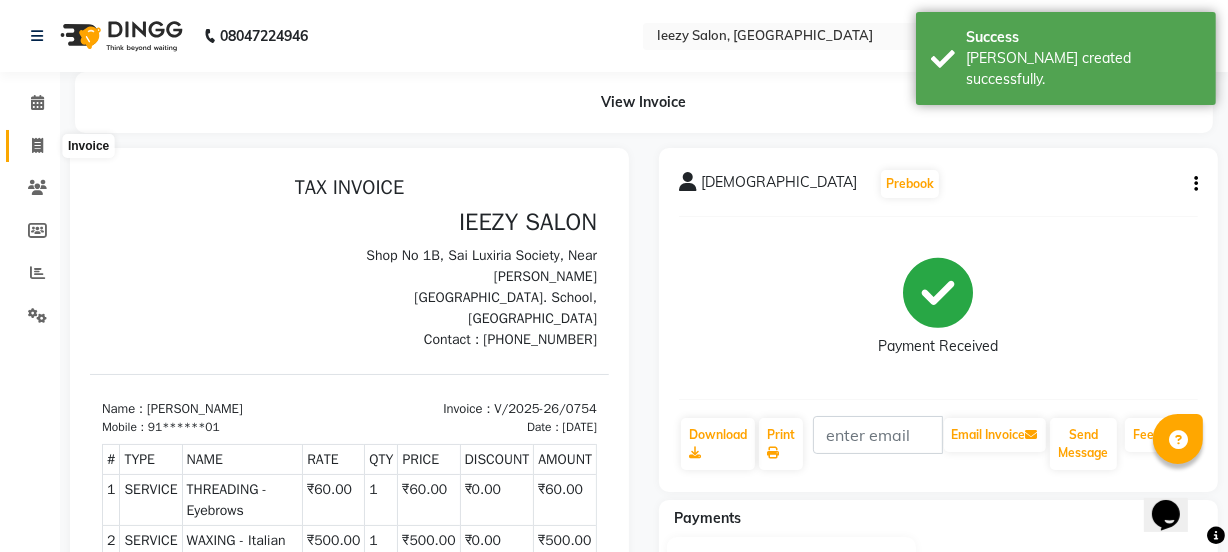 click 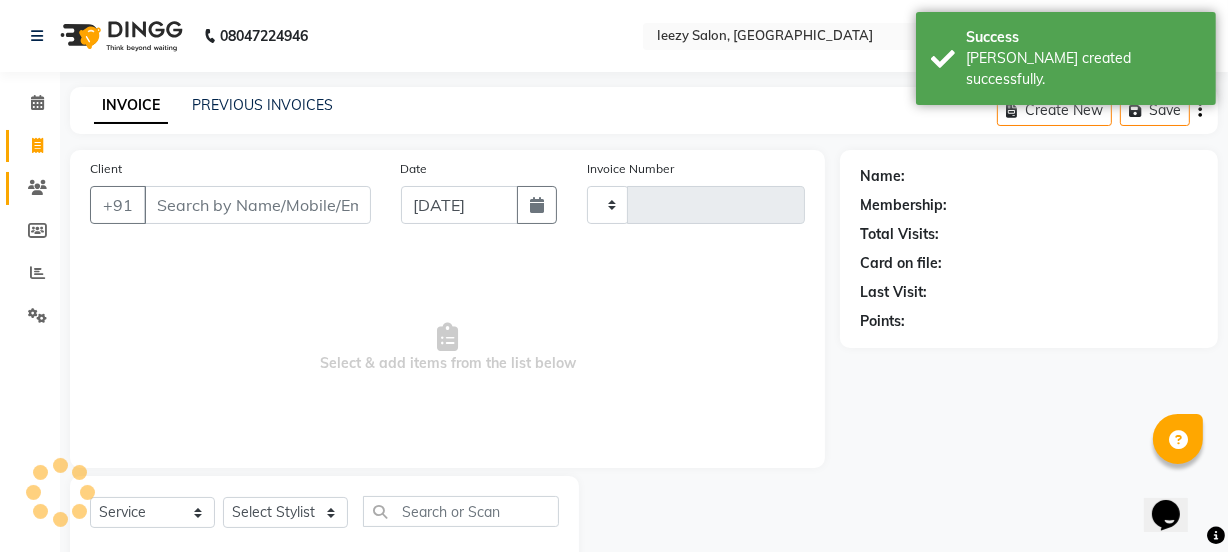 type on "0755" 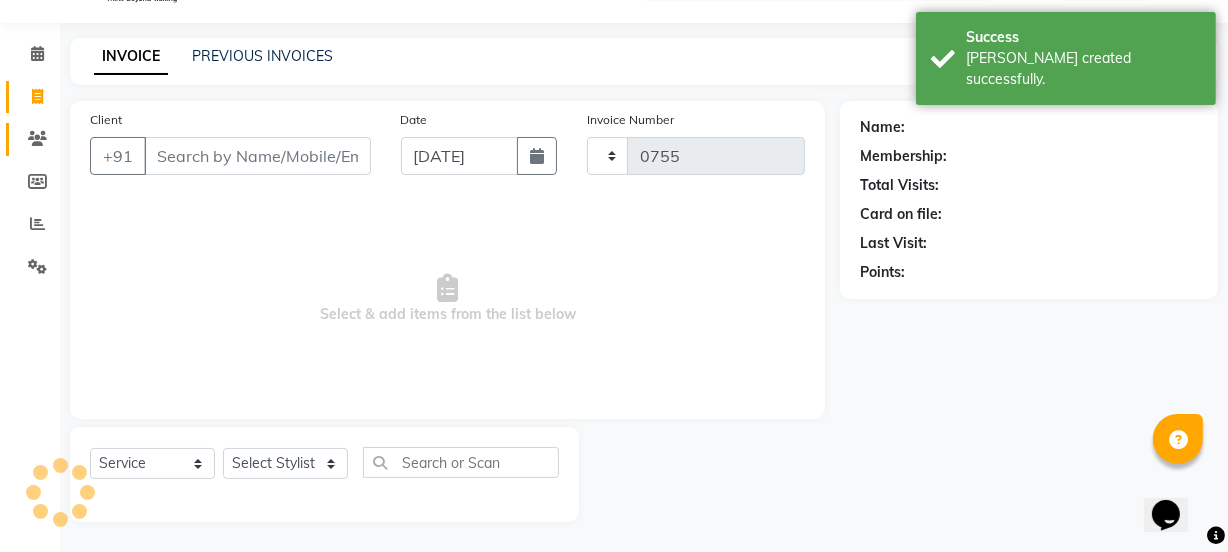 select on "5982" 